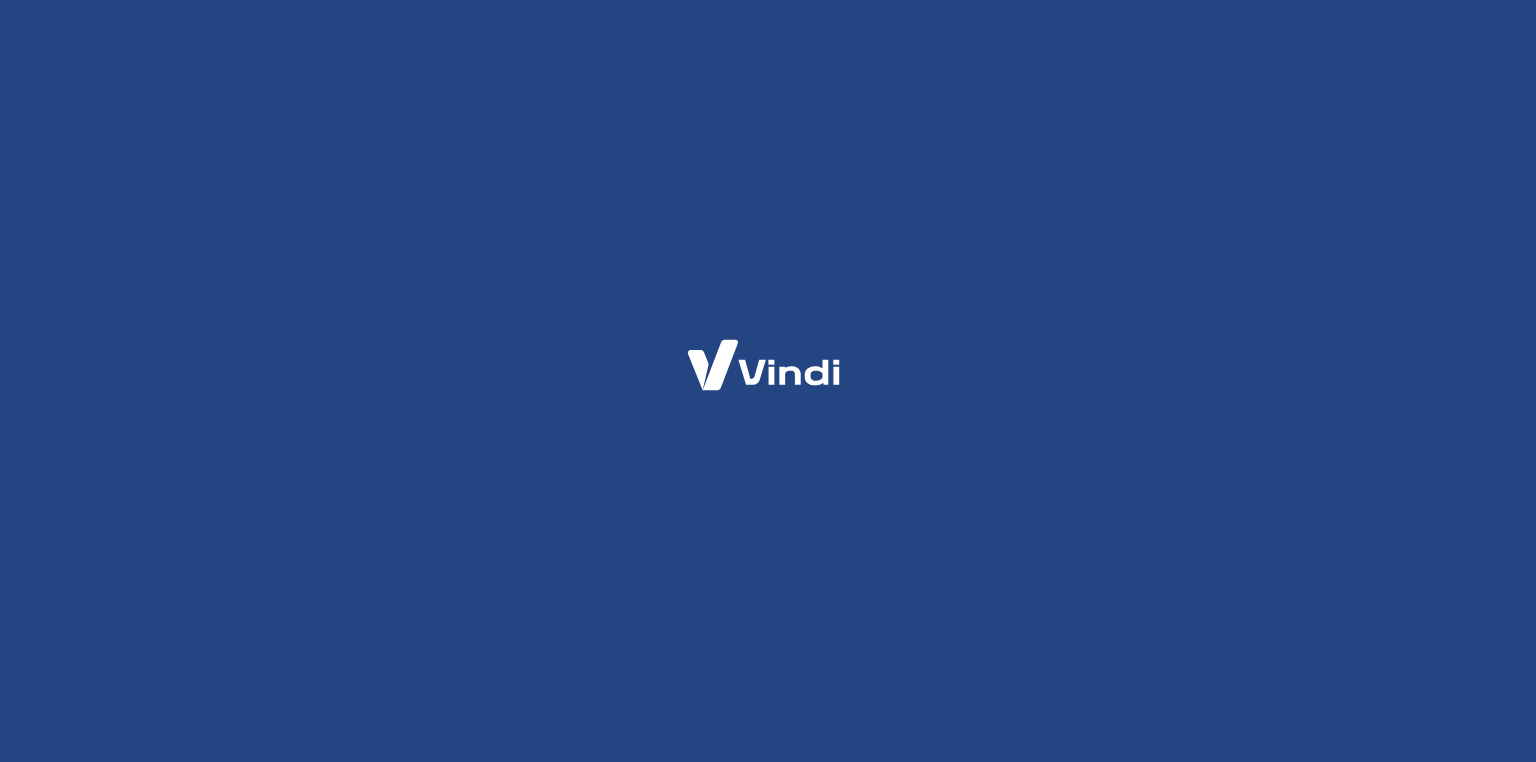 scroll, scrollTop: 0, scrollLeft: 0, axis: both 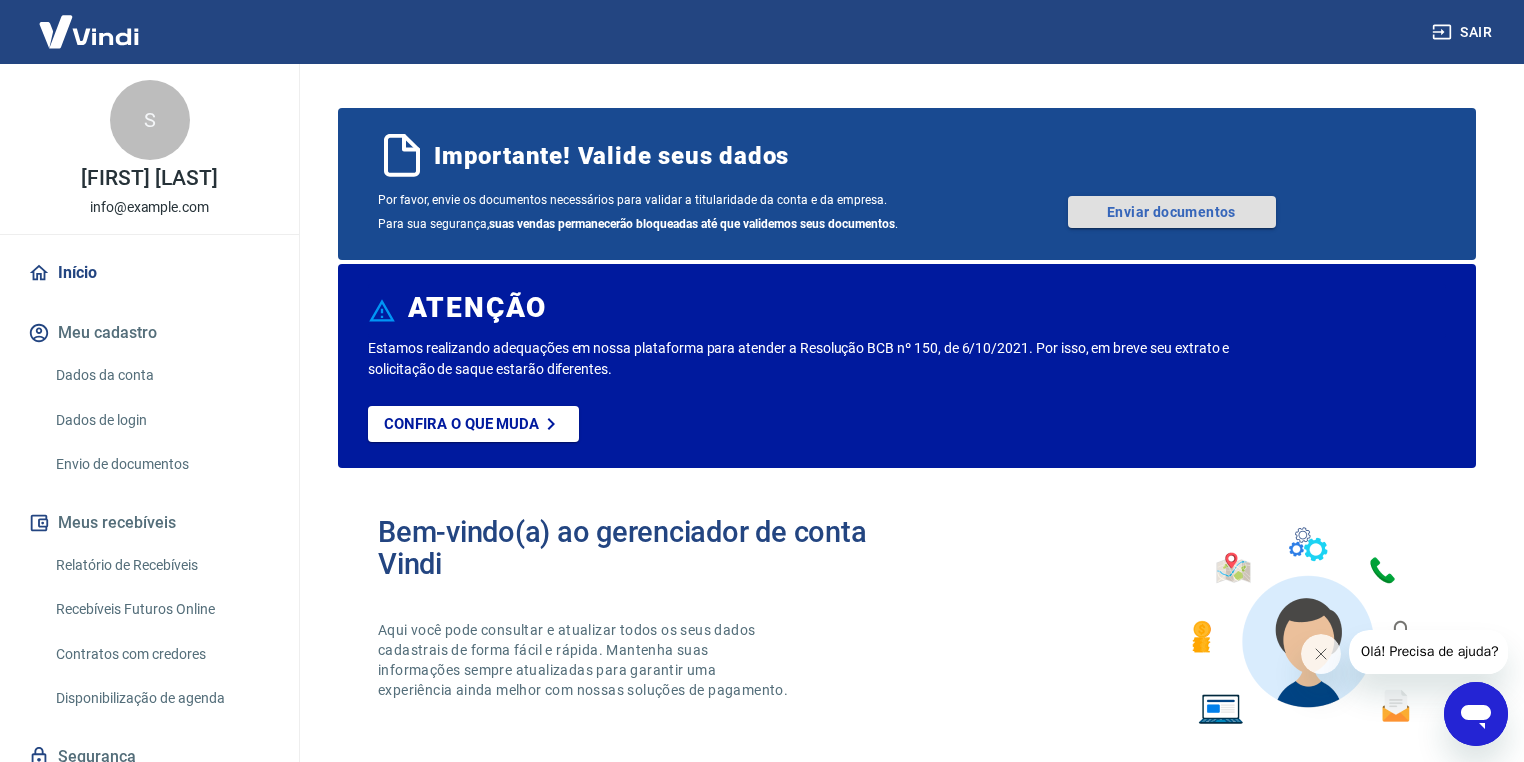 click on "Enviar documentos" at bounding box center [1172, 212] 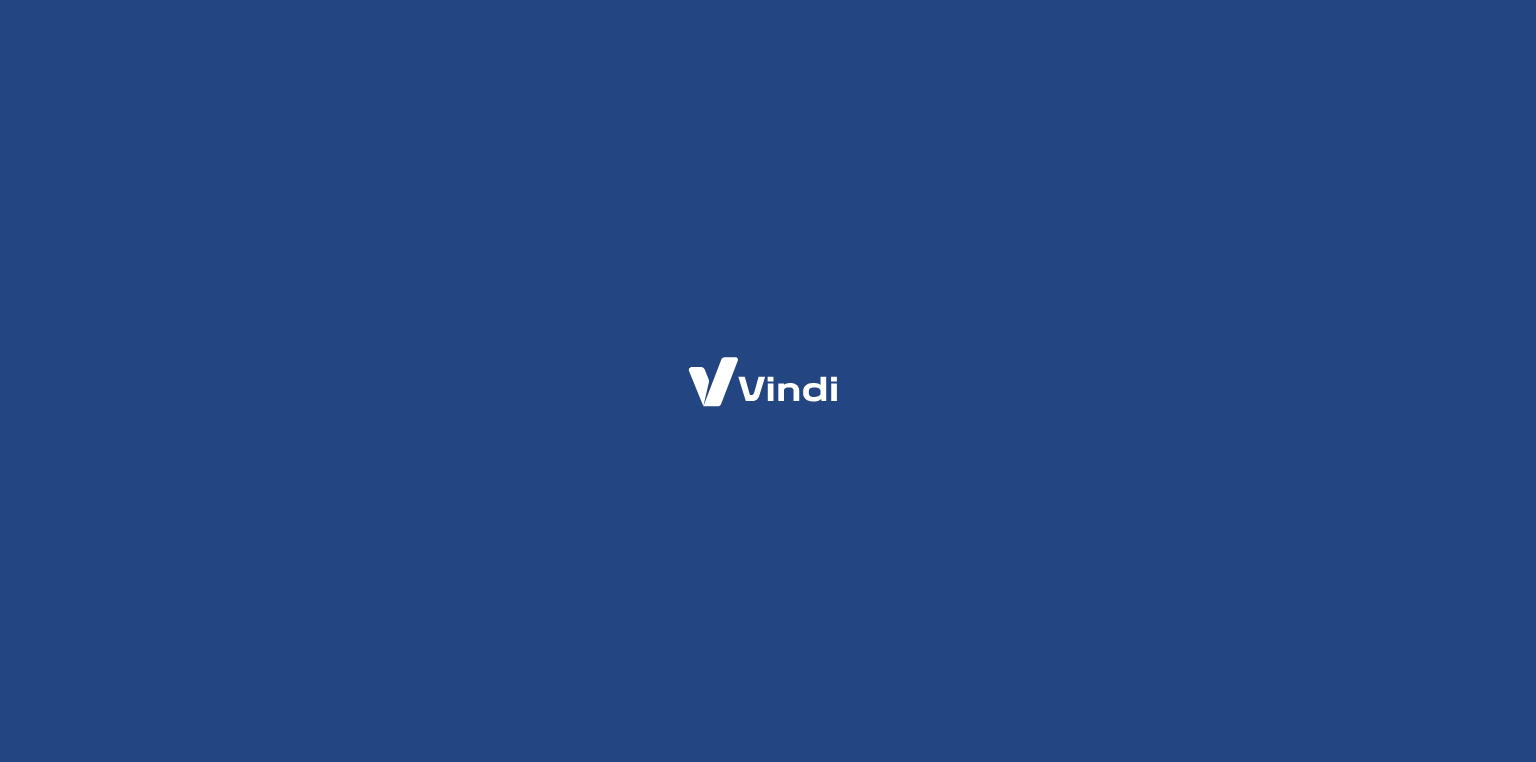 scroll, scrollTop: 0, scrollLeft: 0, axis: both 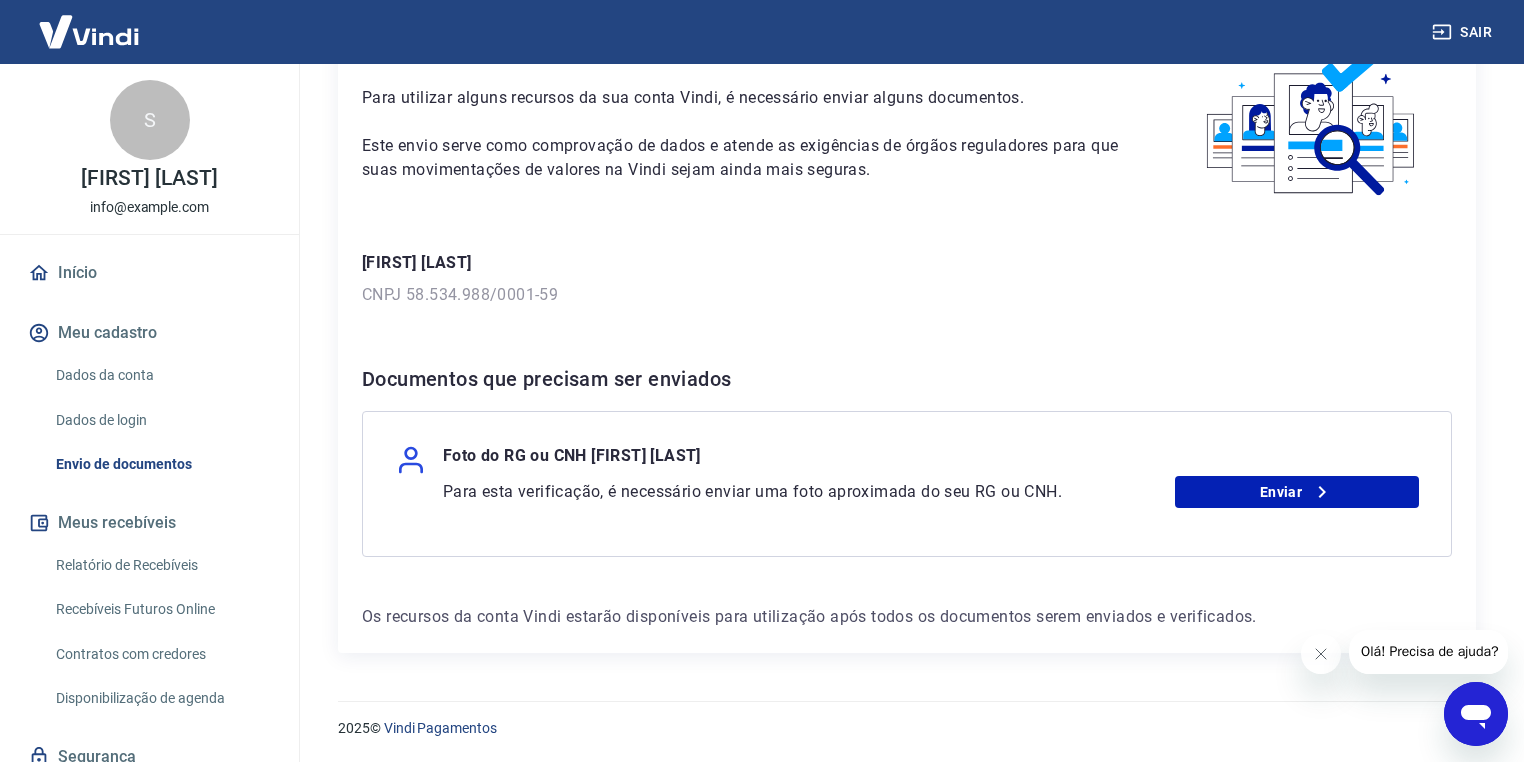click on "Foto do RG ou CNH Sharmene Teixeira" at bounding box center [572, 460] 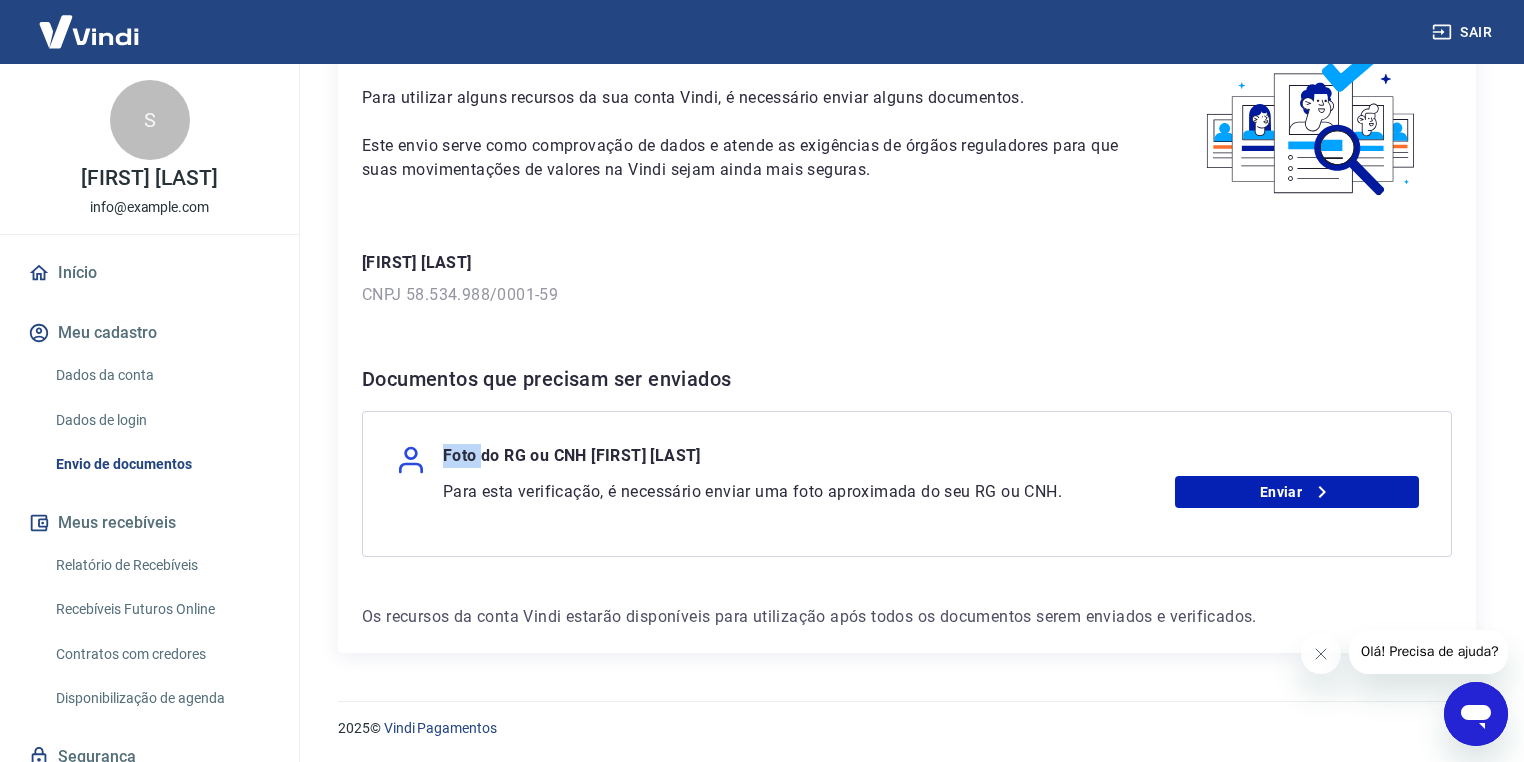 click on "Foto do RG ou CNH Sharmene Teixeira" at bounding box center [572, 460] 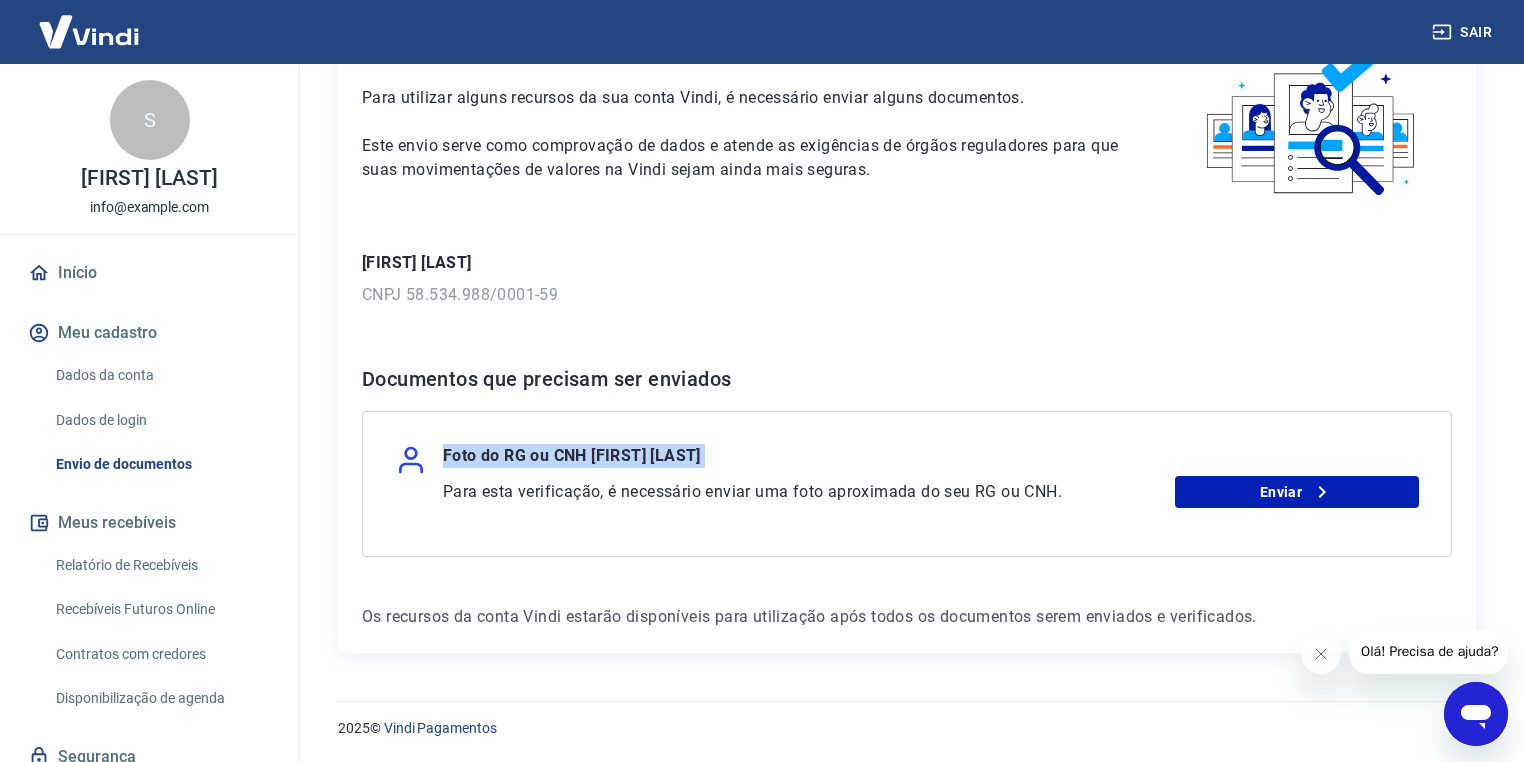 click on "Foto do RG ou CNH Sharmene Teixeira" at bounding box center (572, 460) 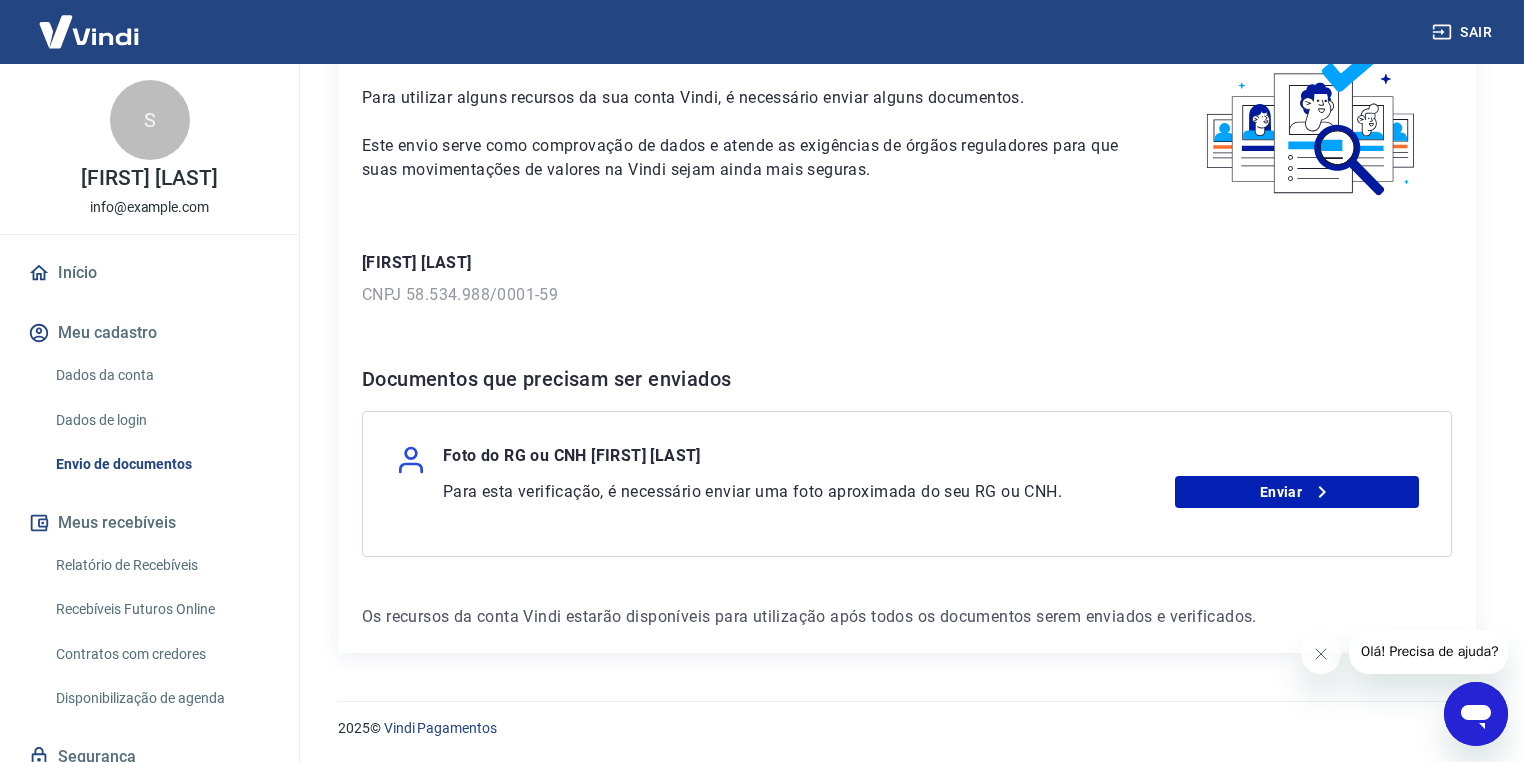 click on "Documentos que precisam ser enviados" at bounding box center (907, 379) 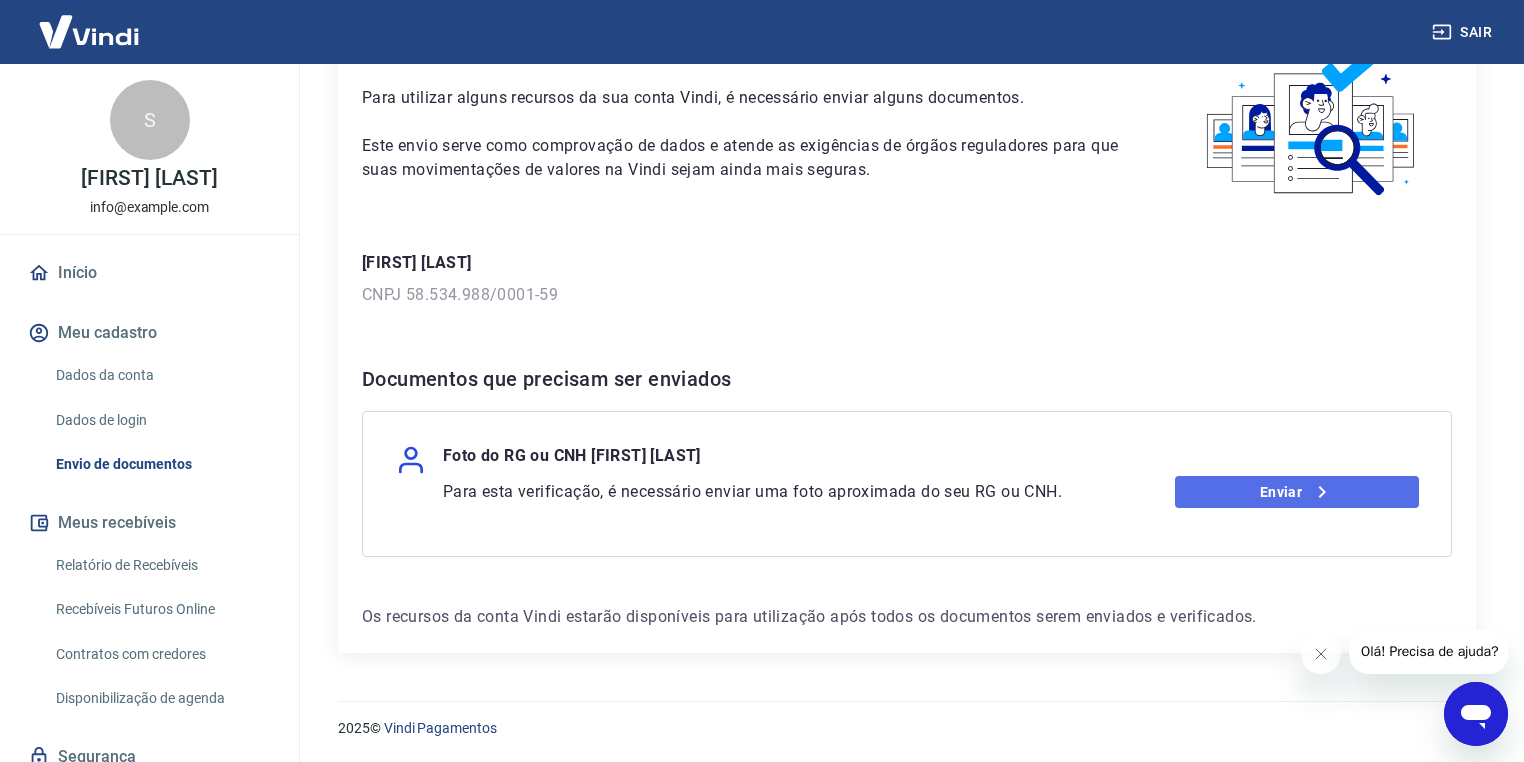click on "Enviar" at bounding box center (1297, 492) 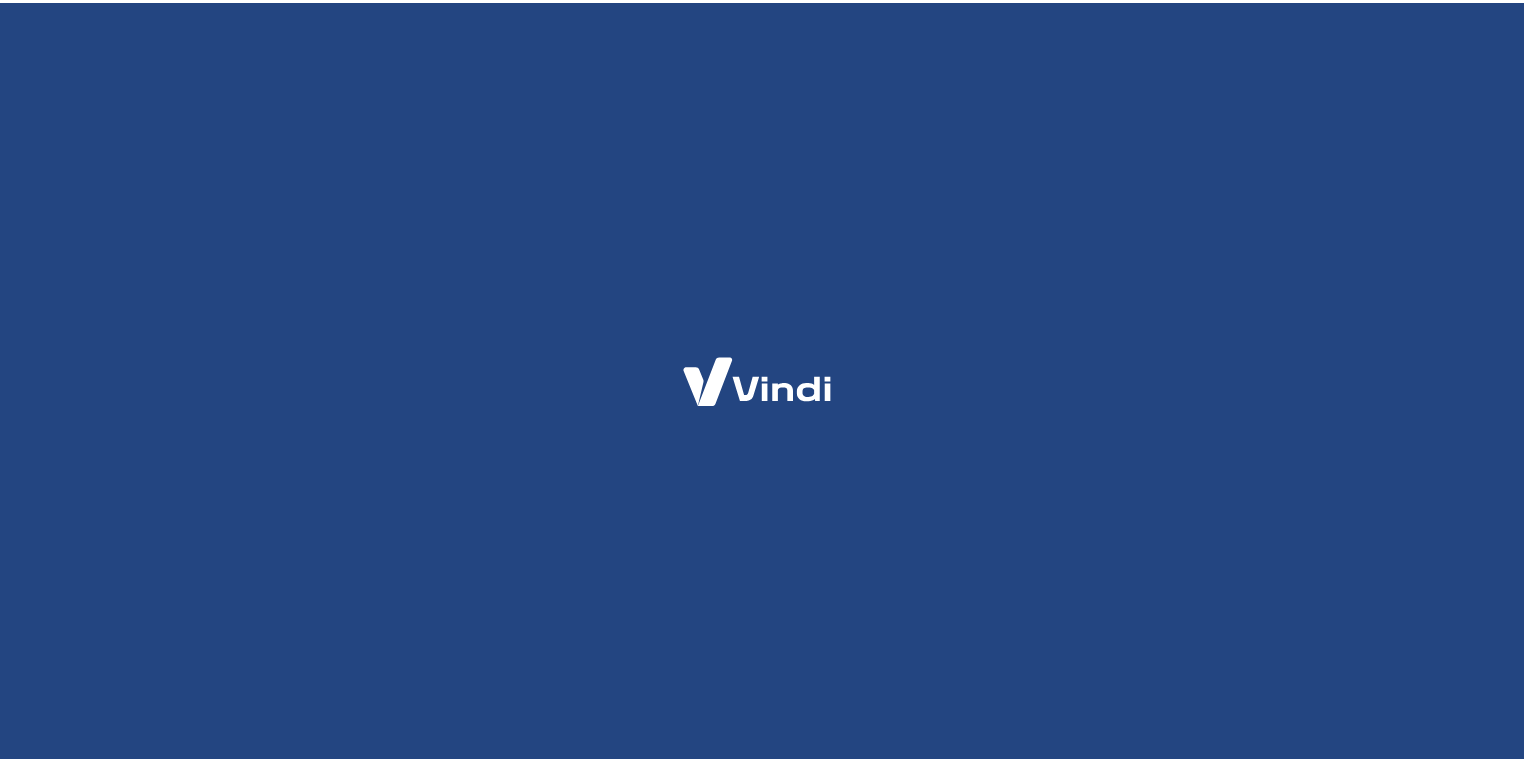 scroll, scrollTop: 0, scrollLeft: 0, axis: both 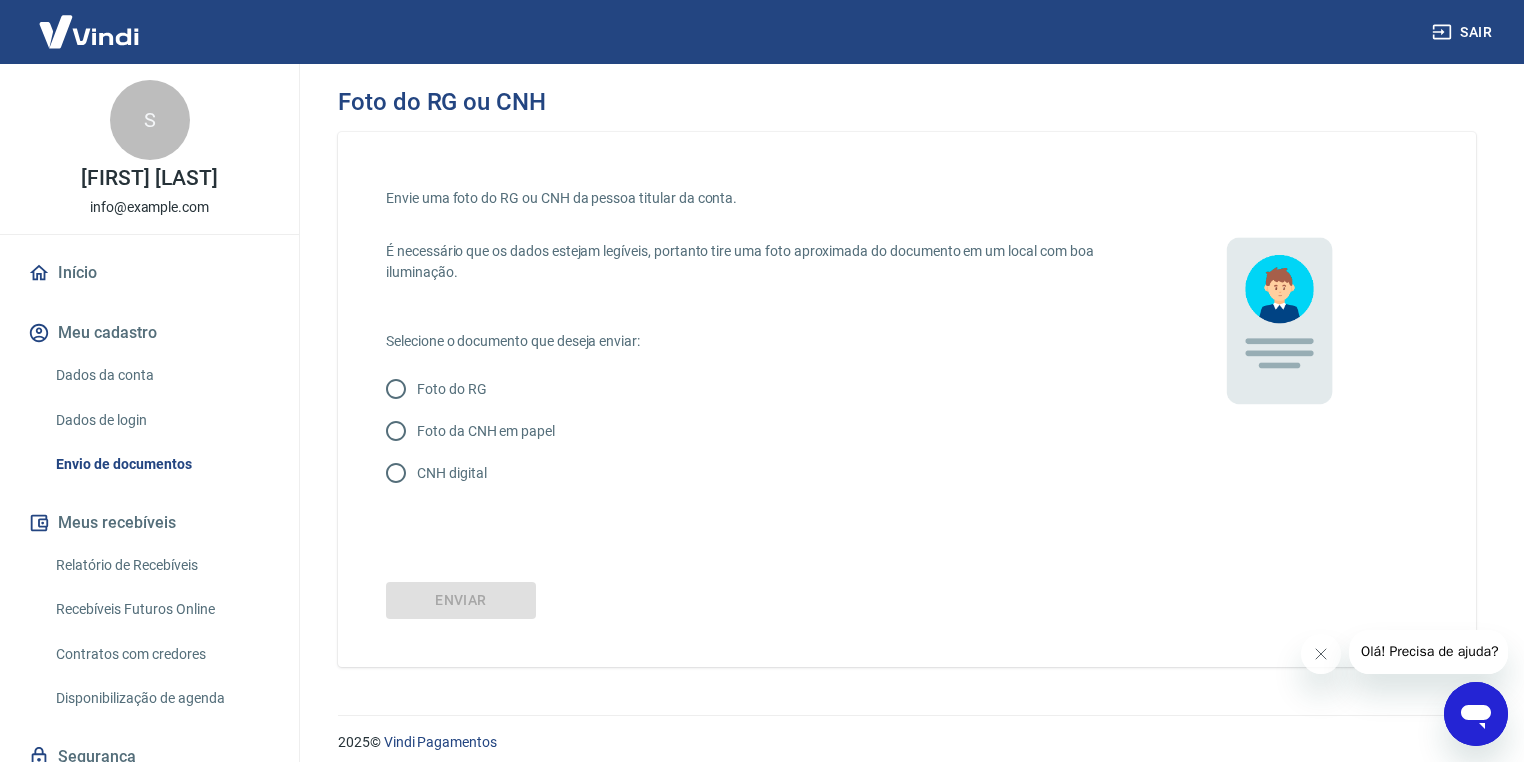 click on "Foto do RG" at bounding box center (452, 389) 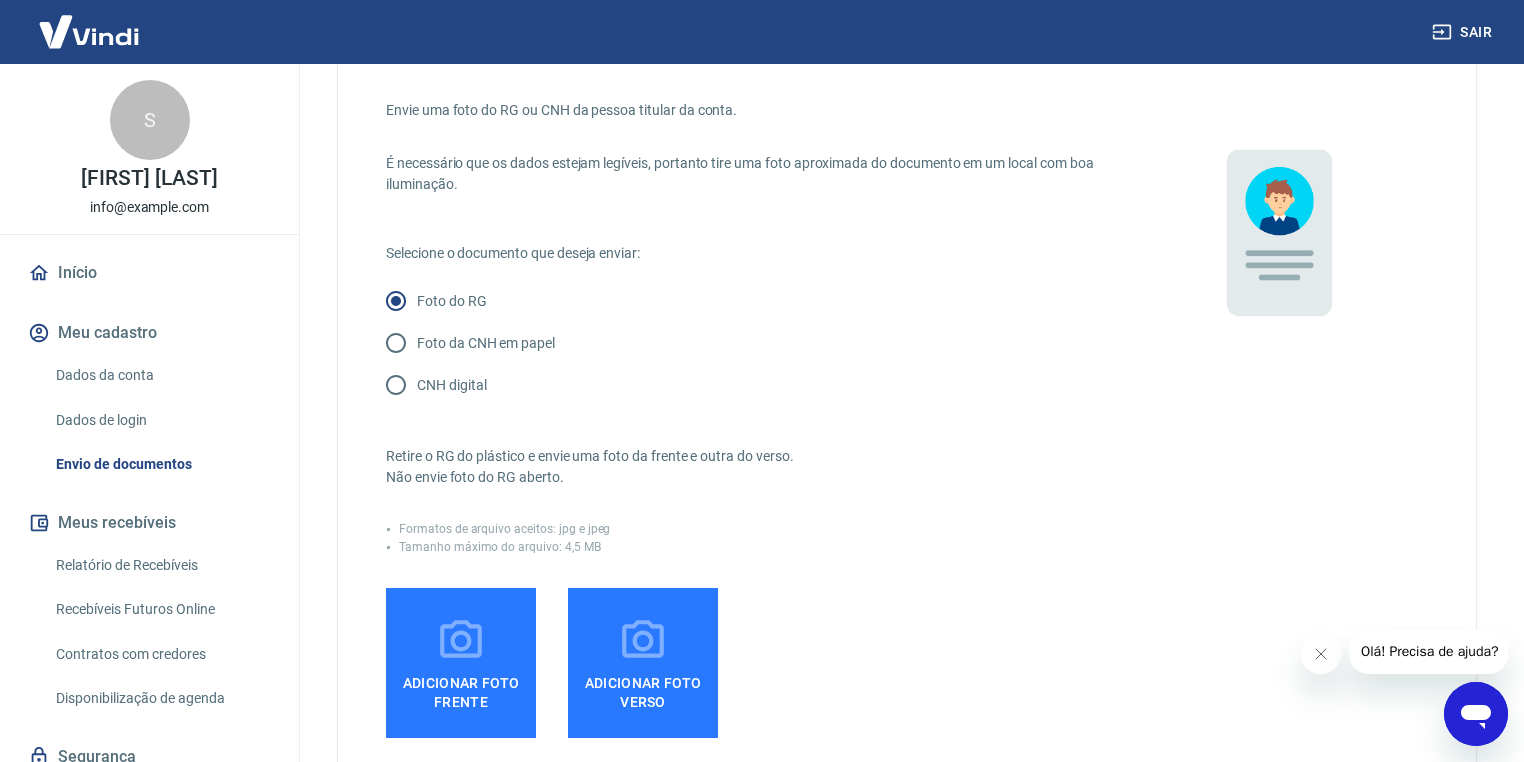 scroll, scrollTop: 160, scrollLeft: 0, axis: vertical 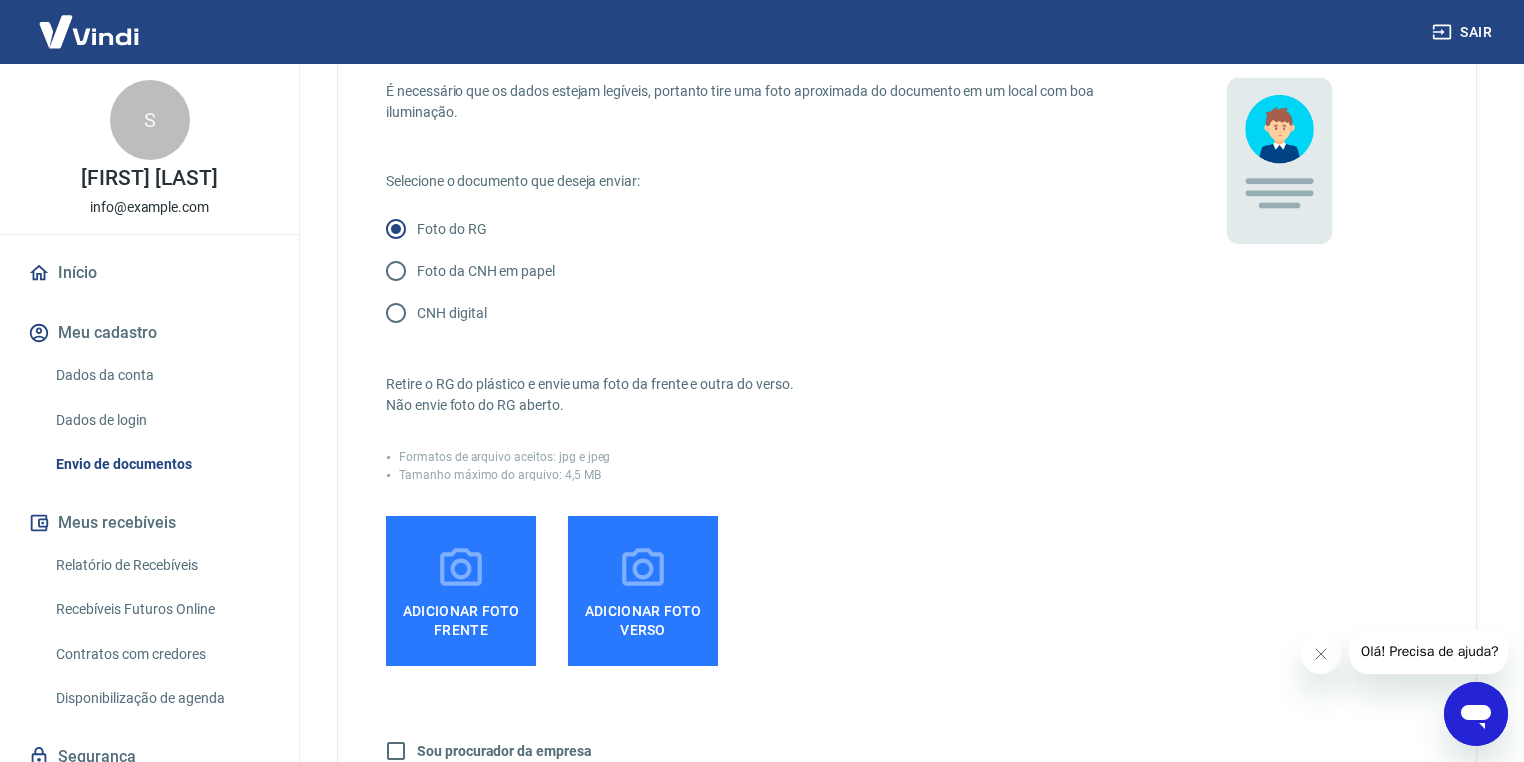 click 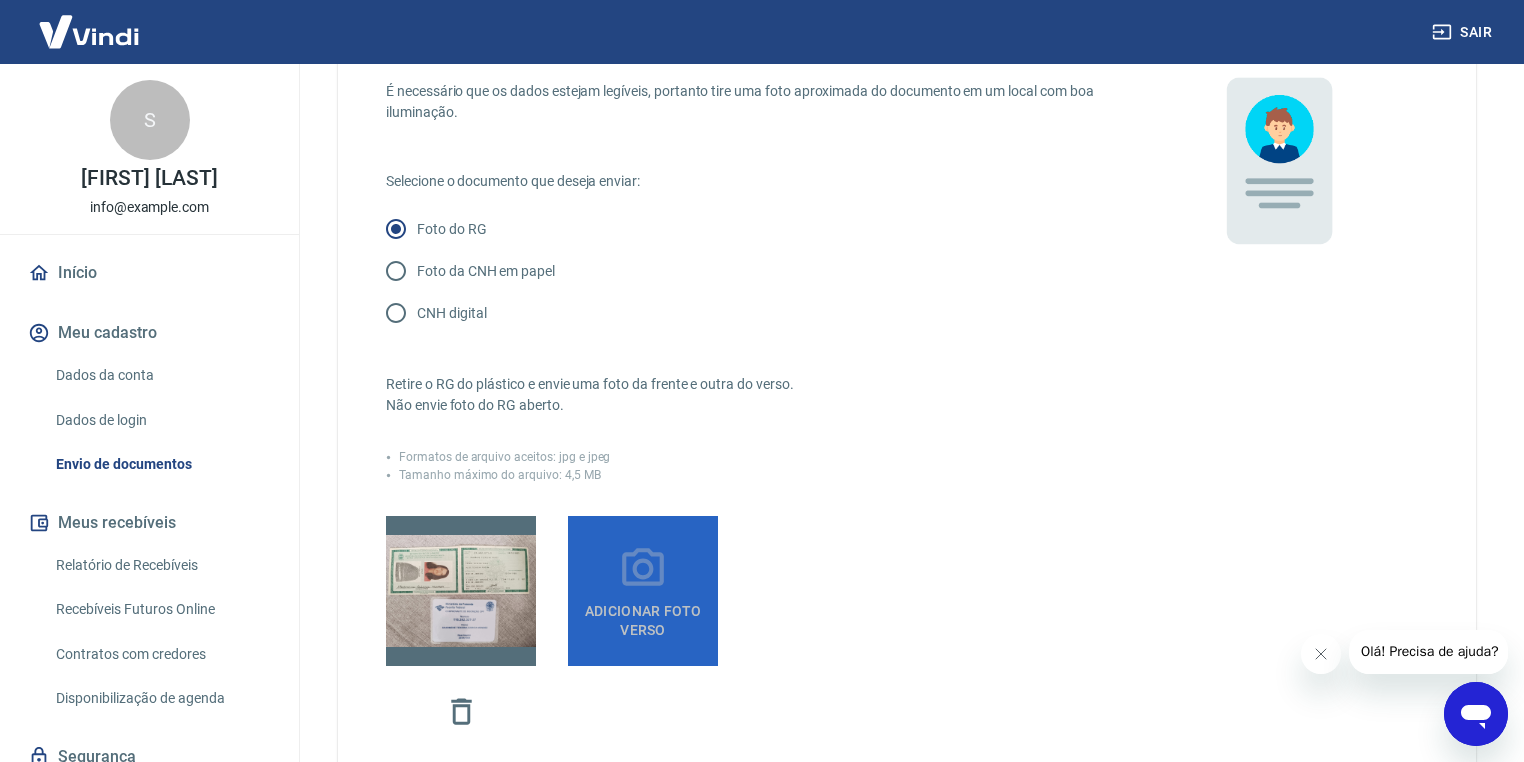 click 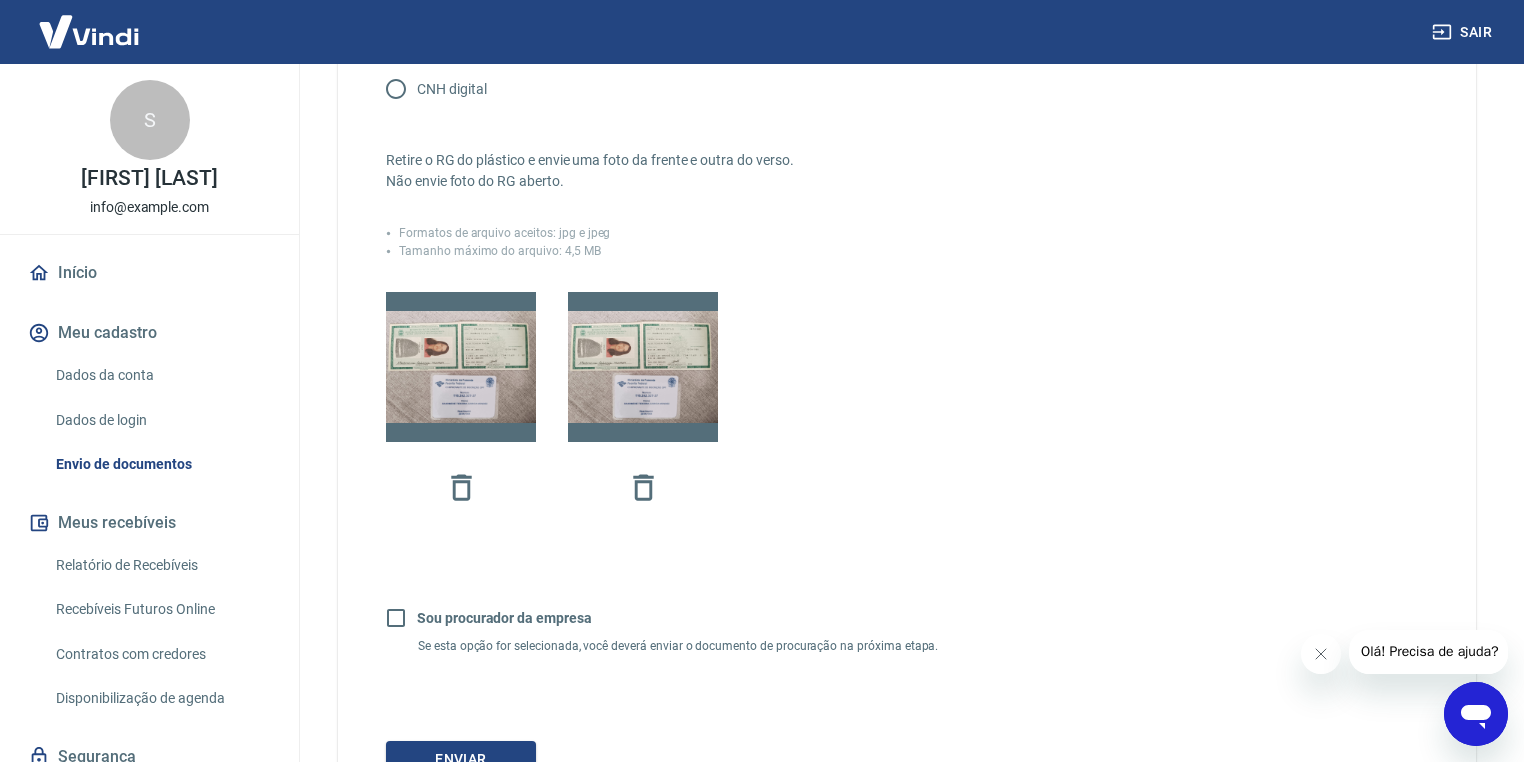 scroll, scrollTop: 556, scrollLeft: 0, axis: vertical 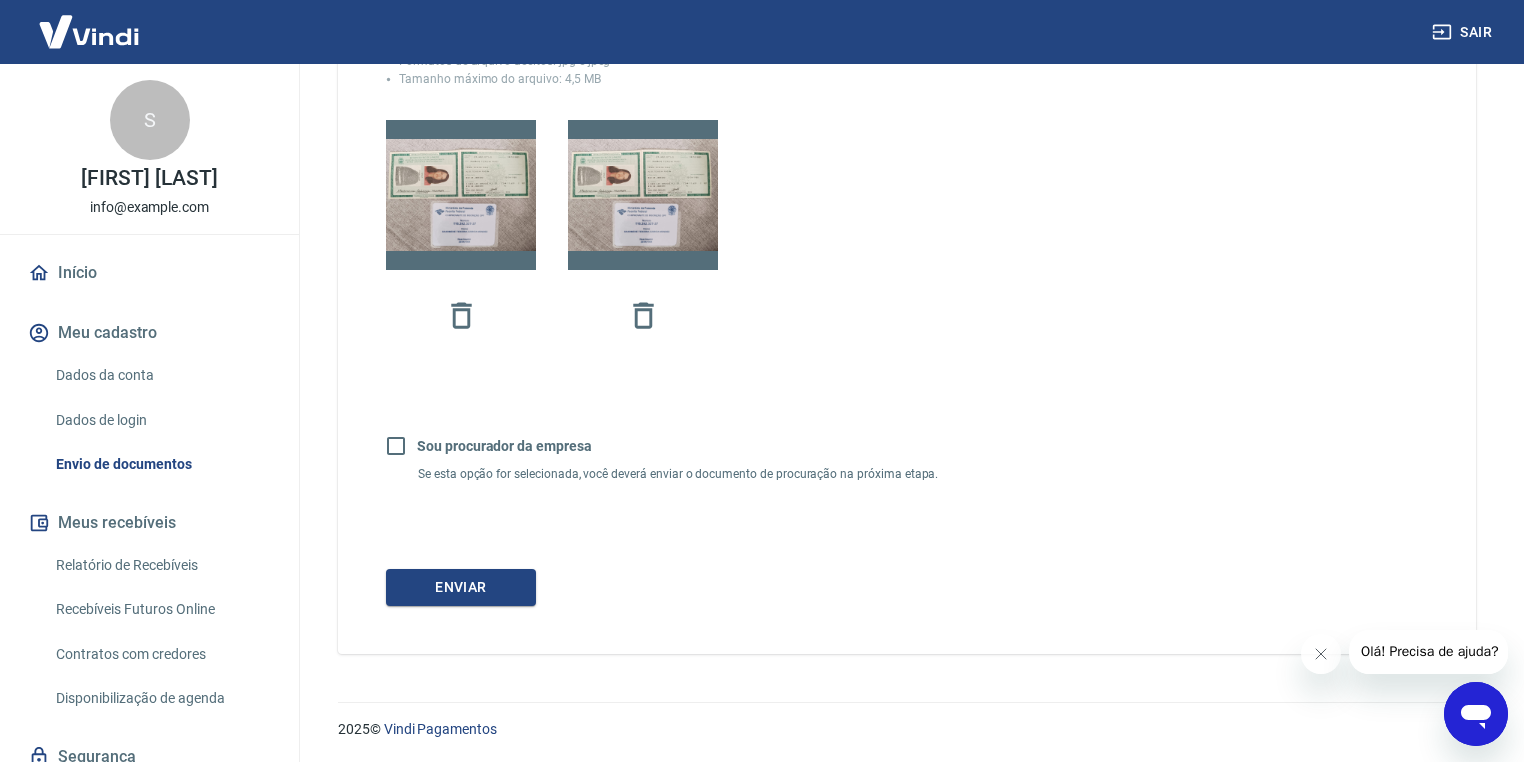 click on "Sou procurador da empresa" at bounding box center (504, 446) 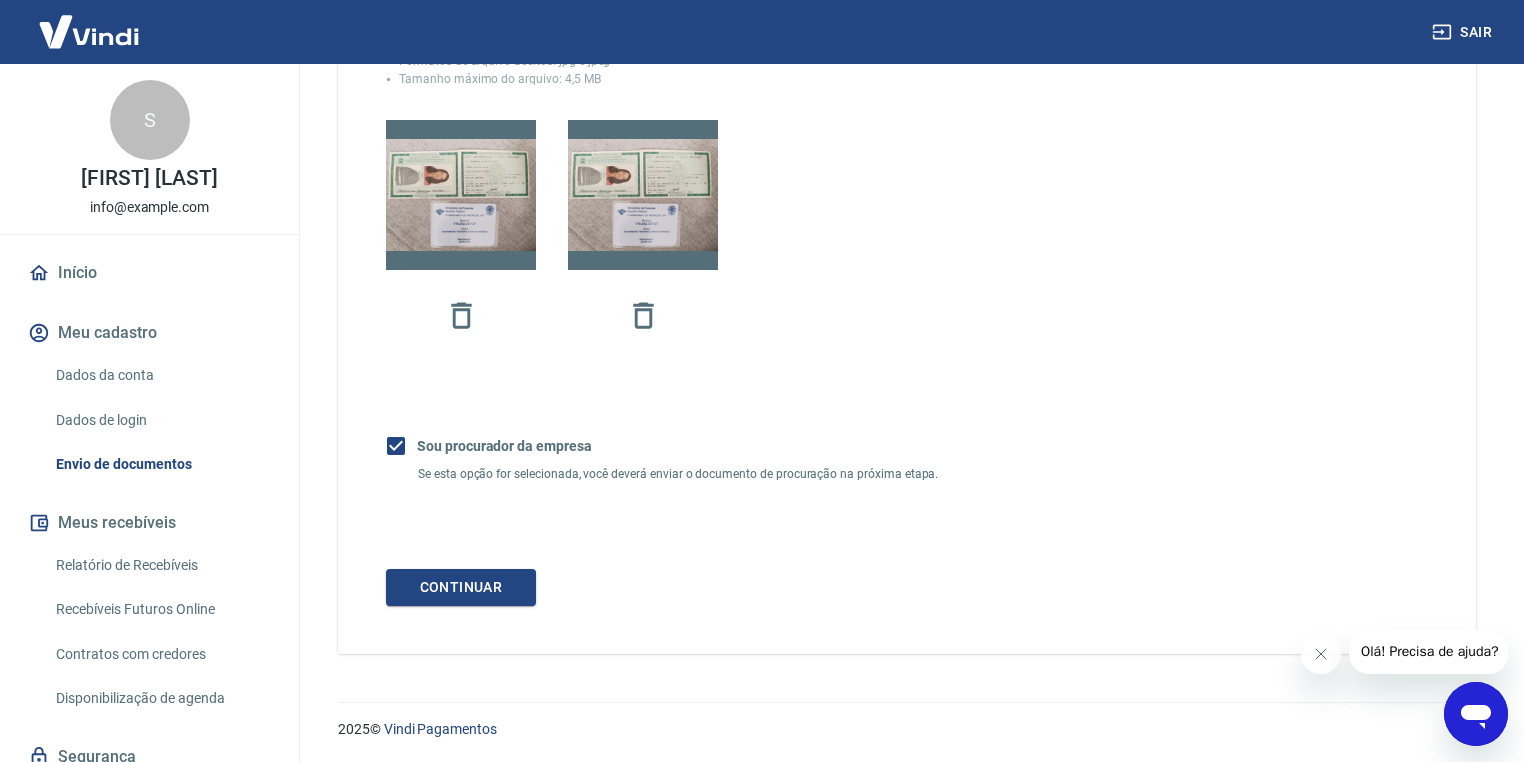 click on "Sou procurador da empresa" at bounding box center [483, 446] 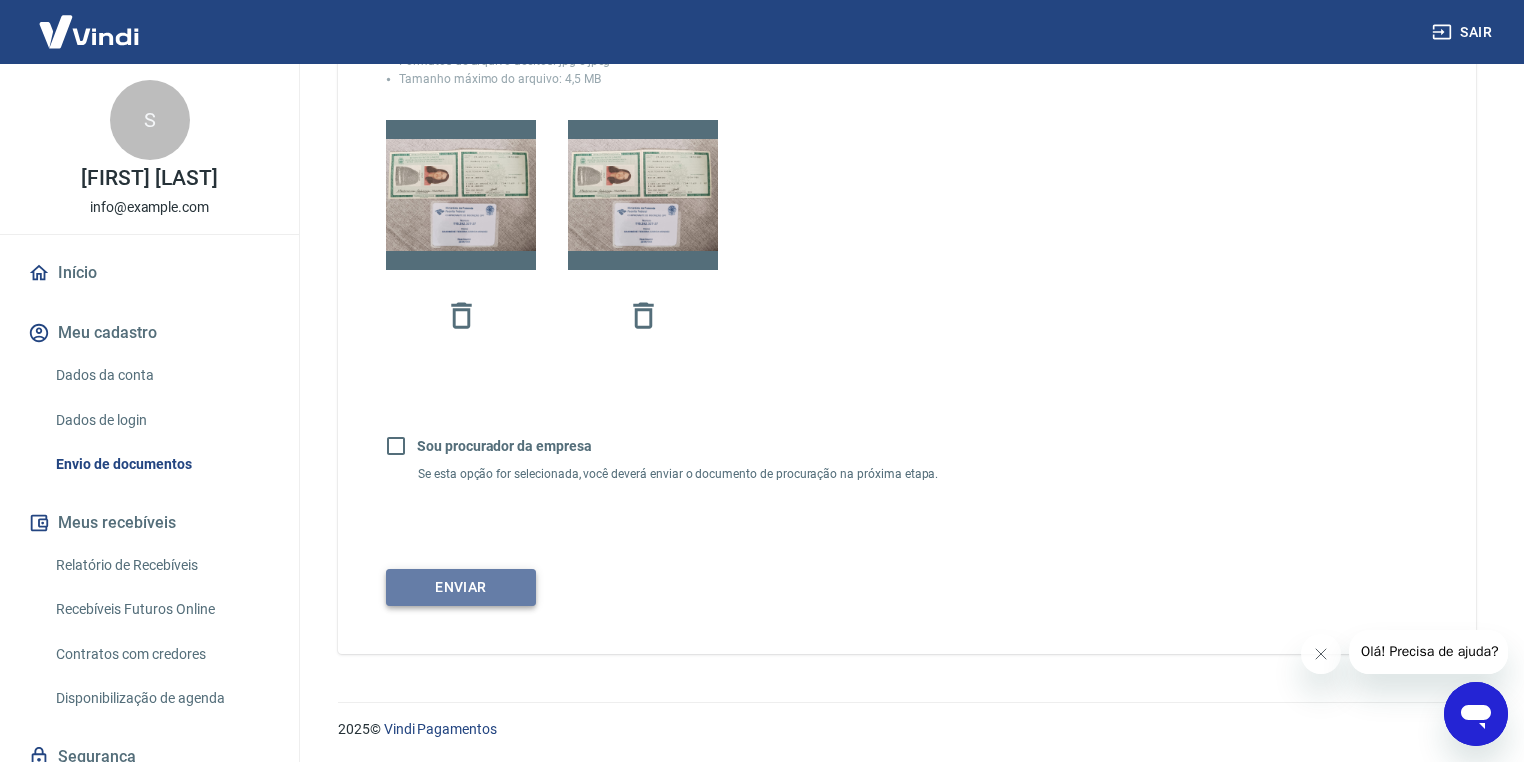 click on "Enviar" at bounding box center [461, 587] 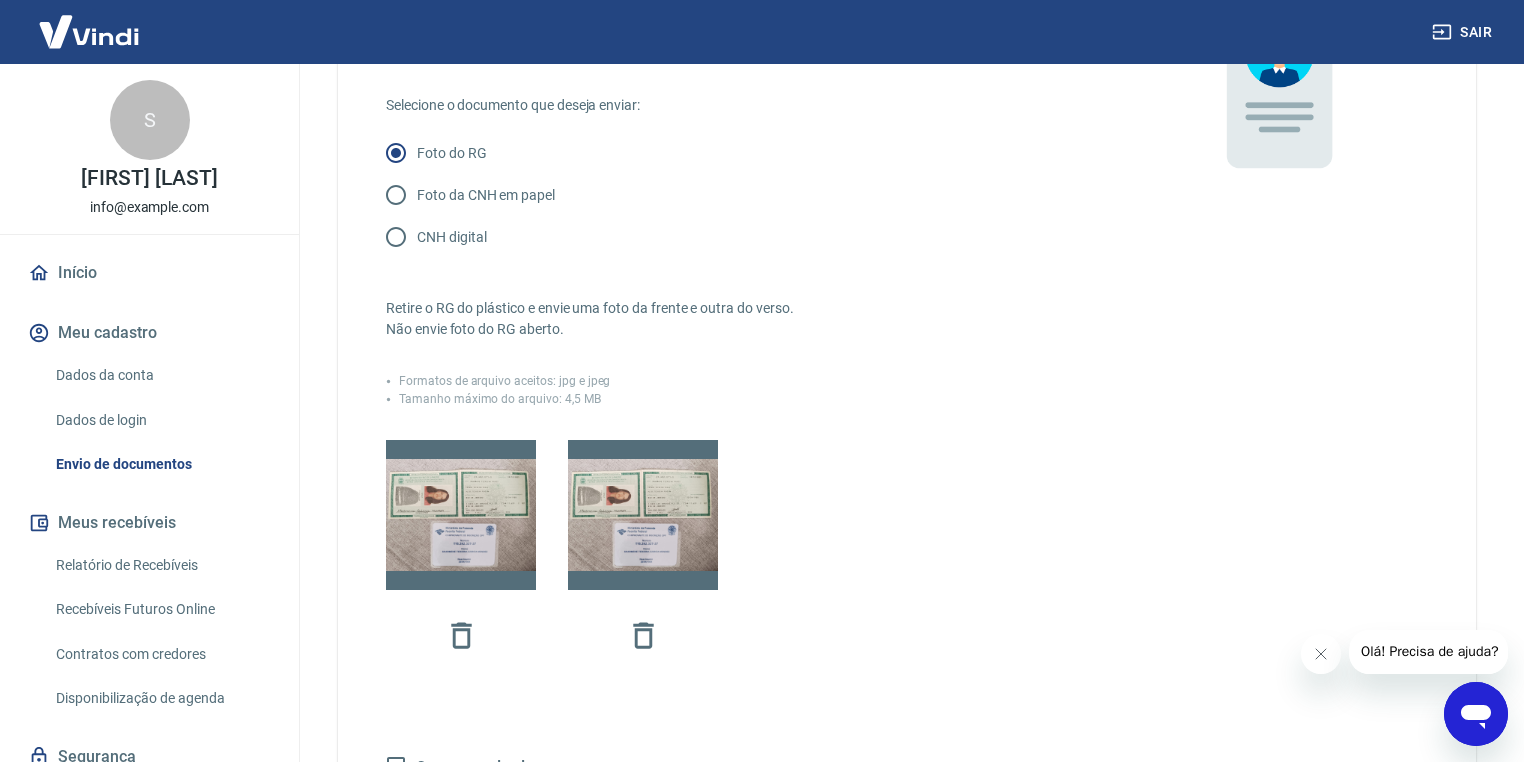 scroll, scrollTop: 0, scrollLeft: 0, axis: both 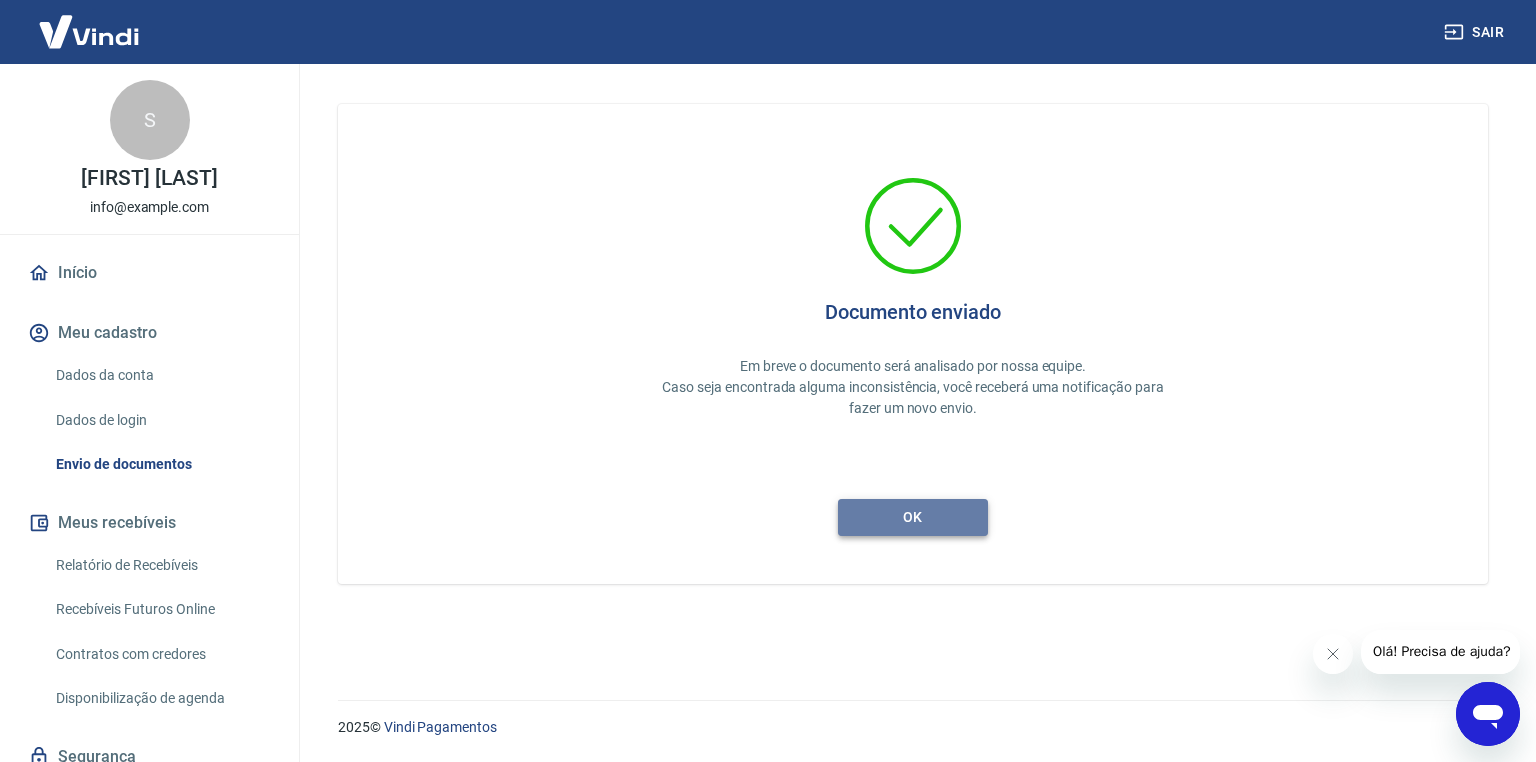 click on "ok" at bounding box center [913, 517] 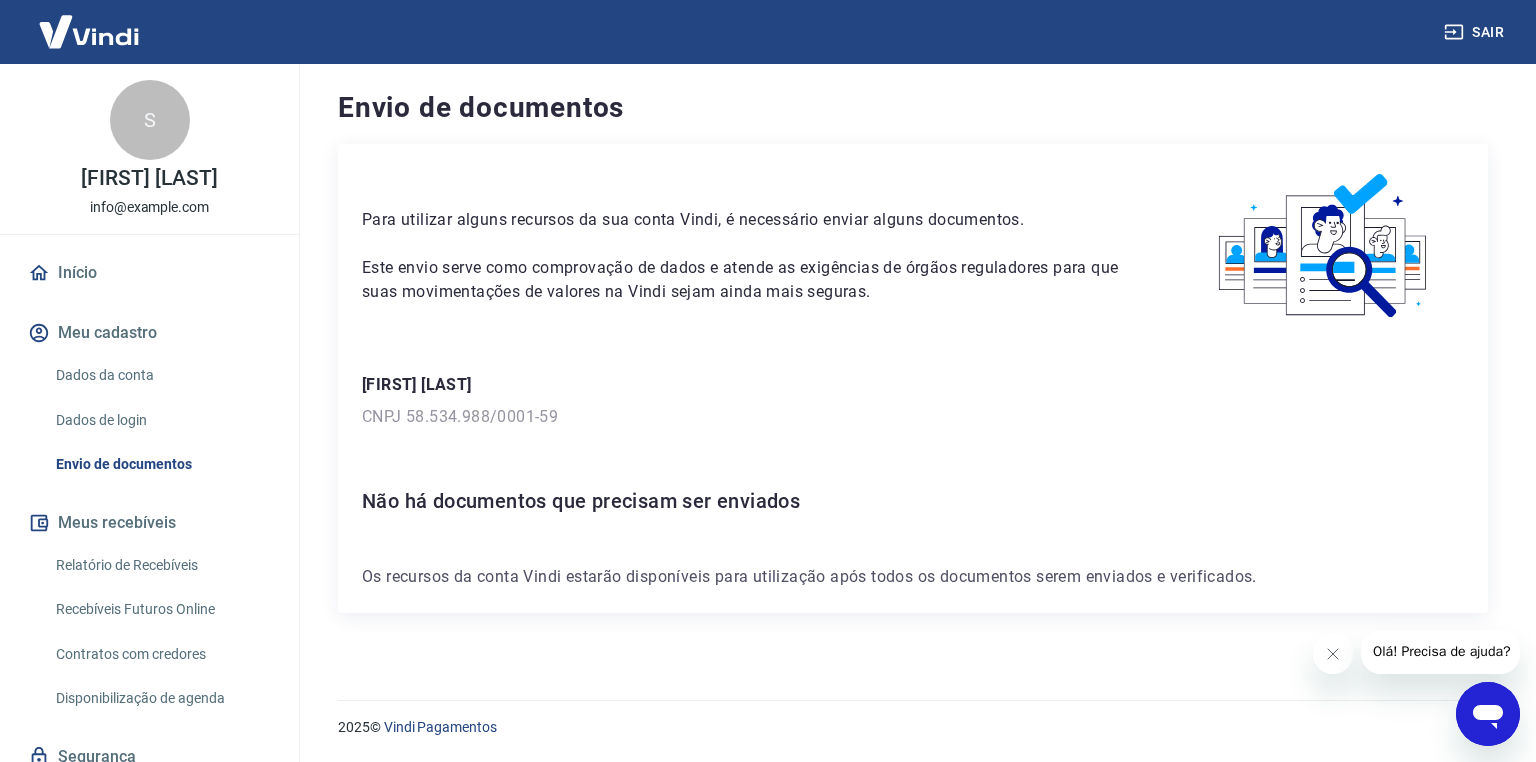click on "Dados da conta" at bounding box center (161, 375) 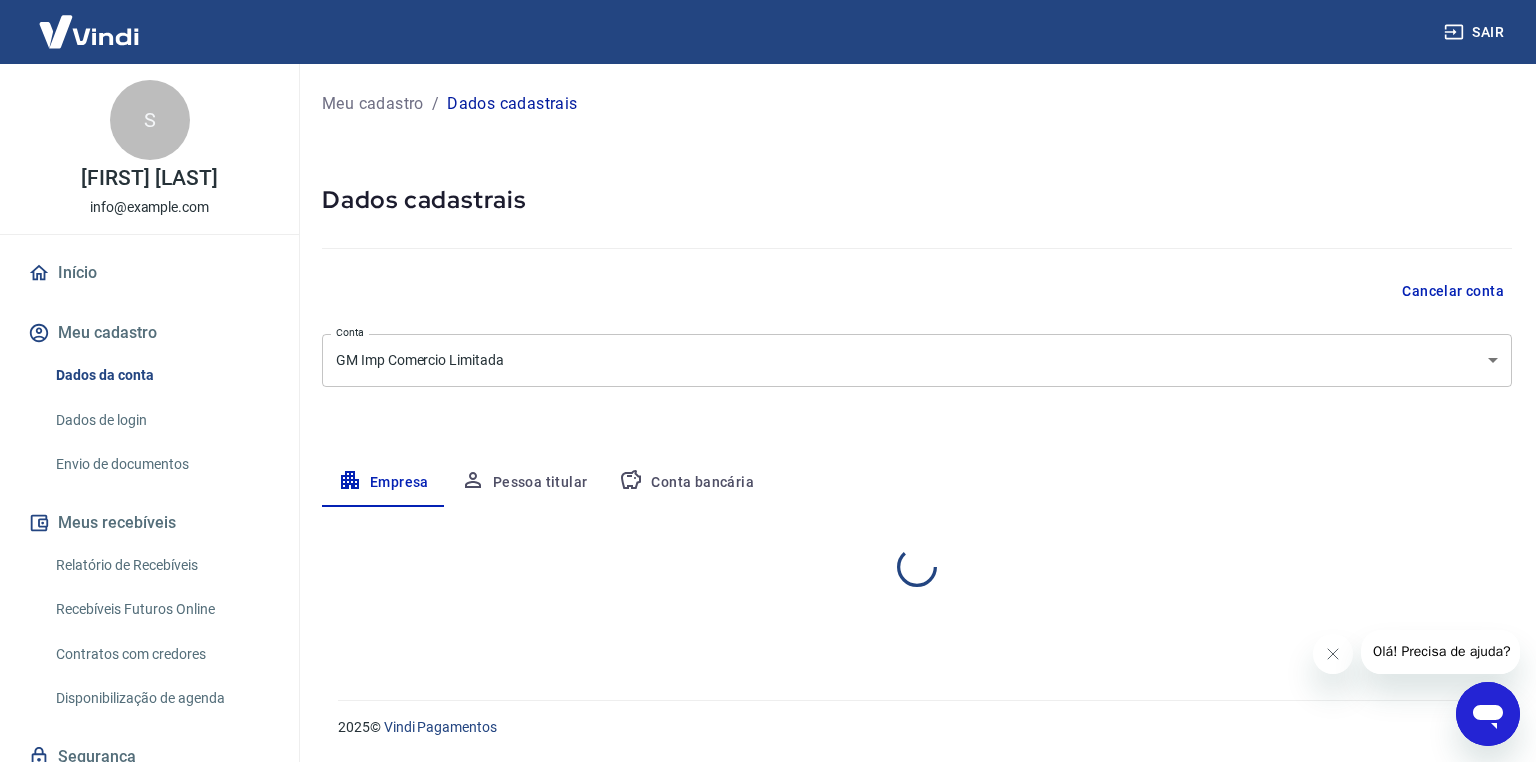 select on "[CITY]" 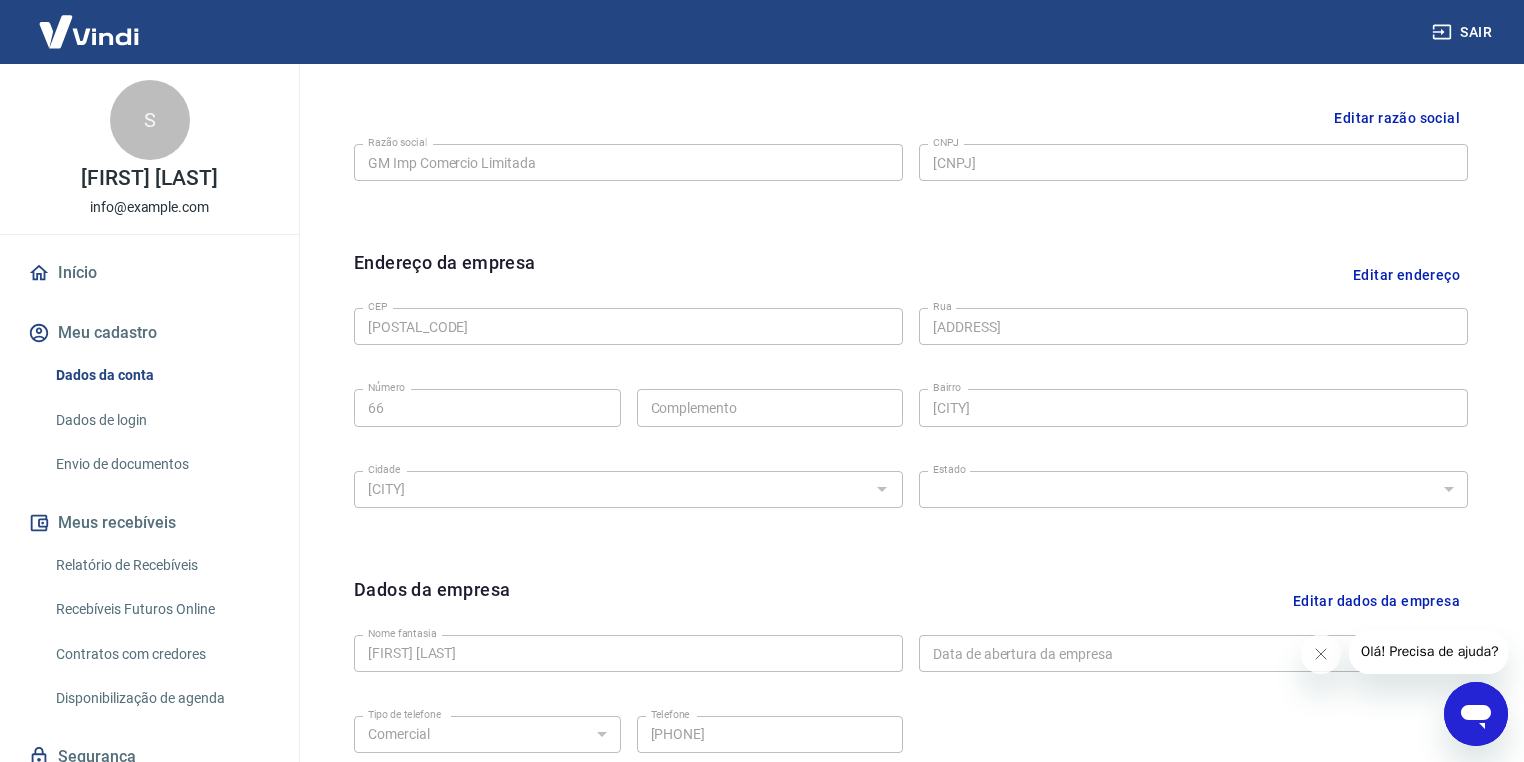 scroll, scrollTop: 199, scrollLeft: 0, axis: vertical 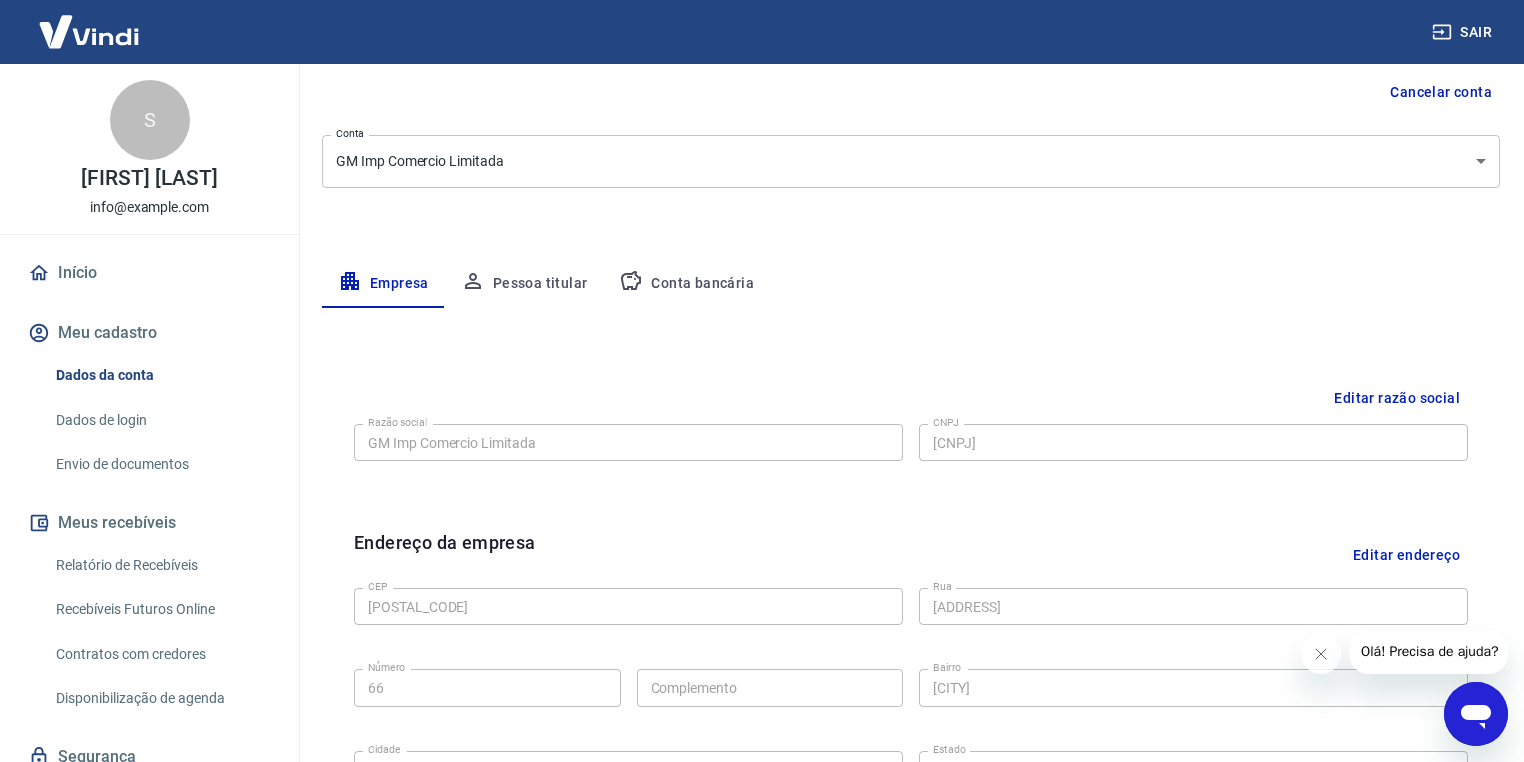 click on "Pessoa titular" at bounding box center (524, 284) 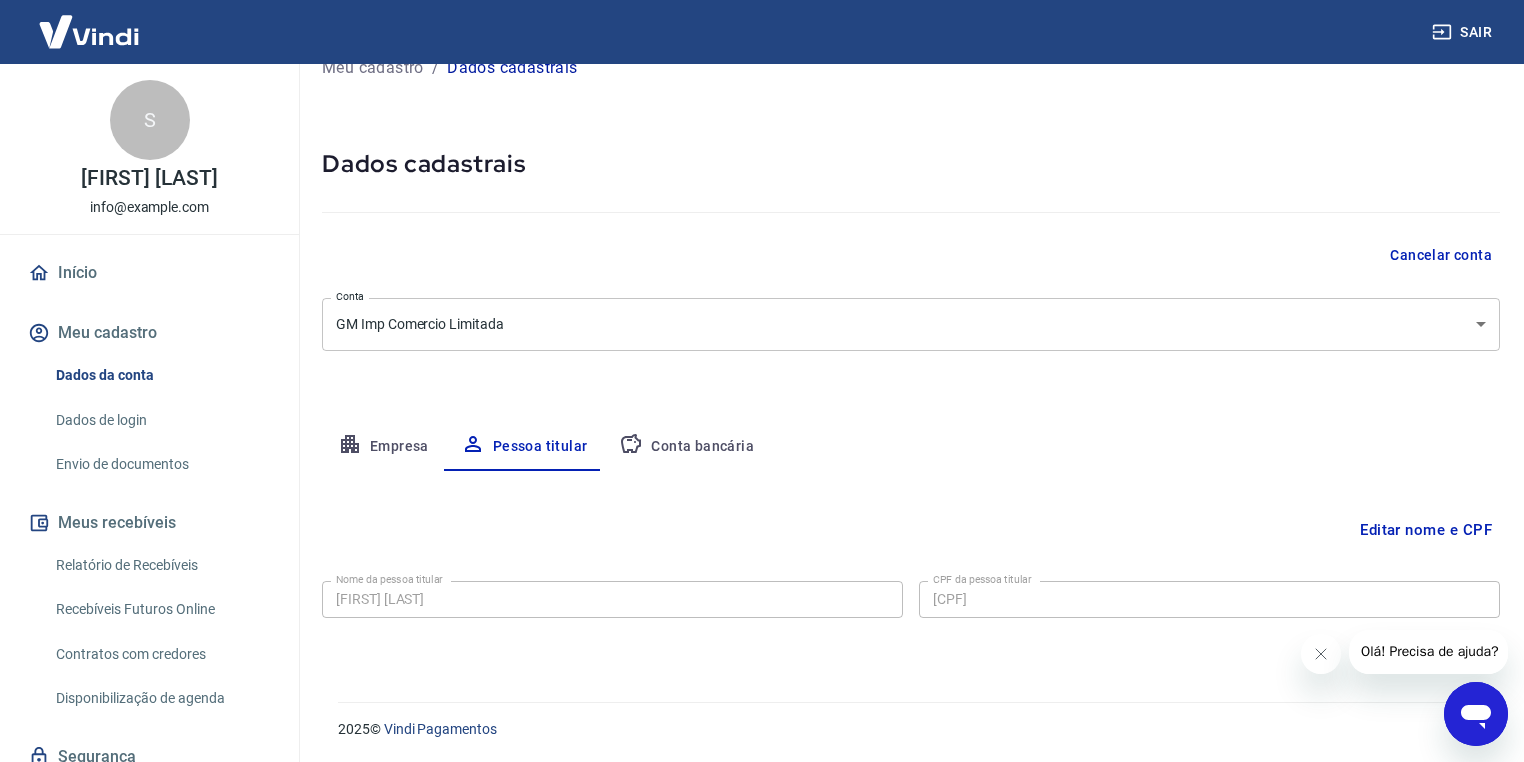 scroll, scrollTop: 36, scrollLeft: 0, axis: vertical 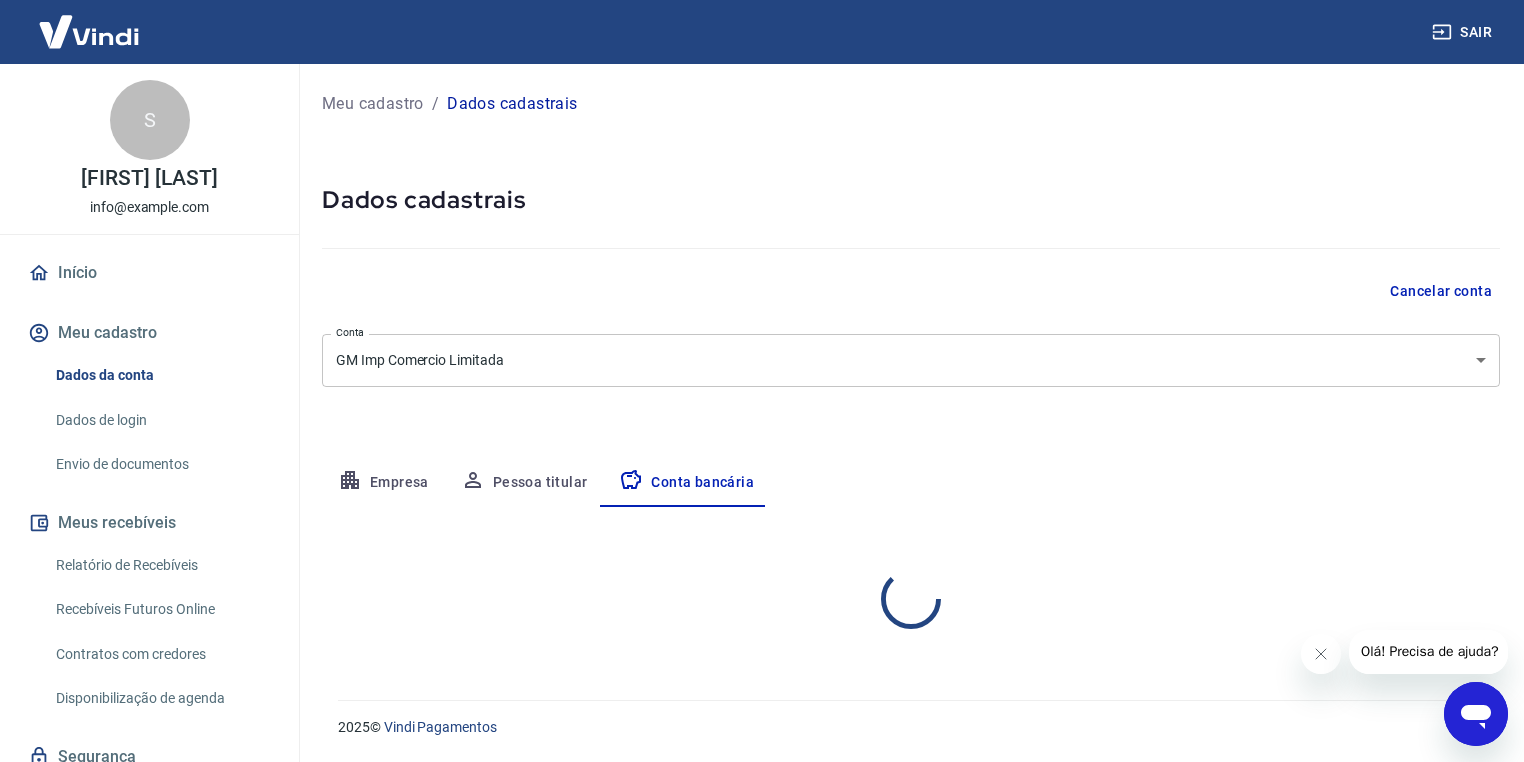 select on "1" 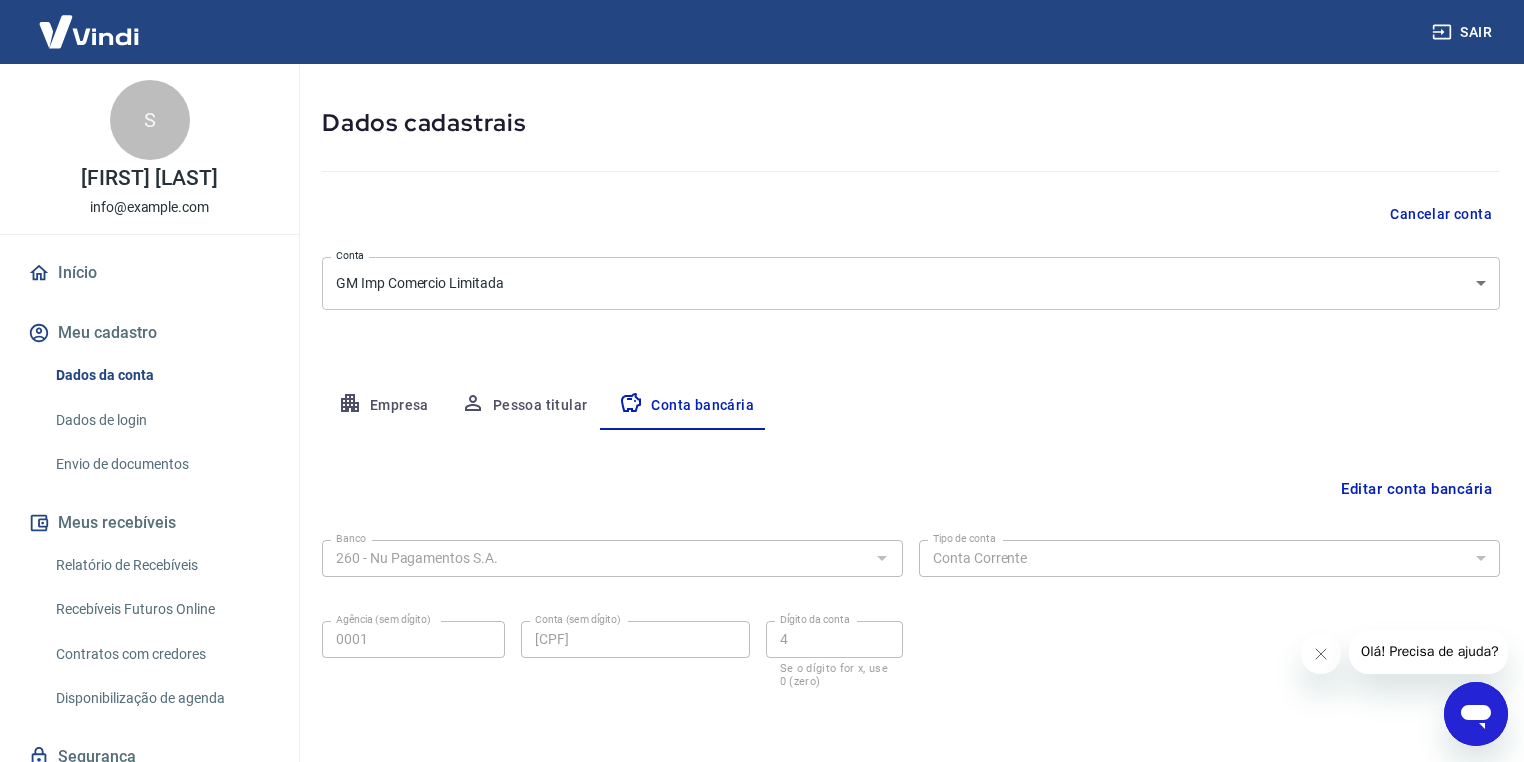 scroll, scrollTop: 148, scrollLeft: 0, axis: vertical 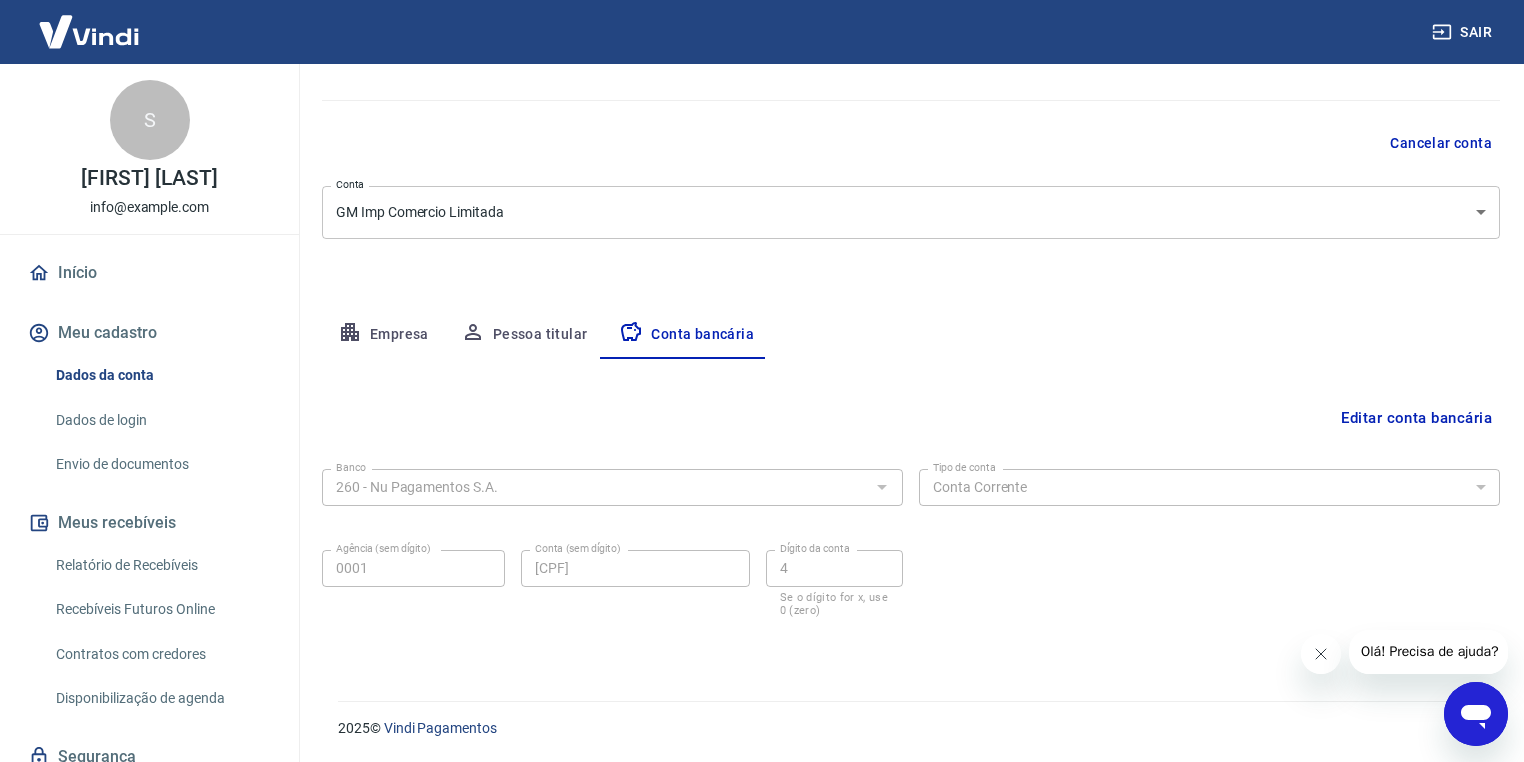 click 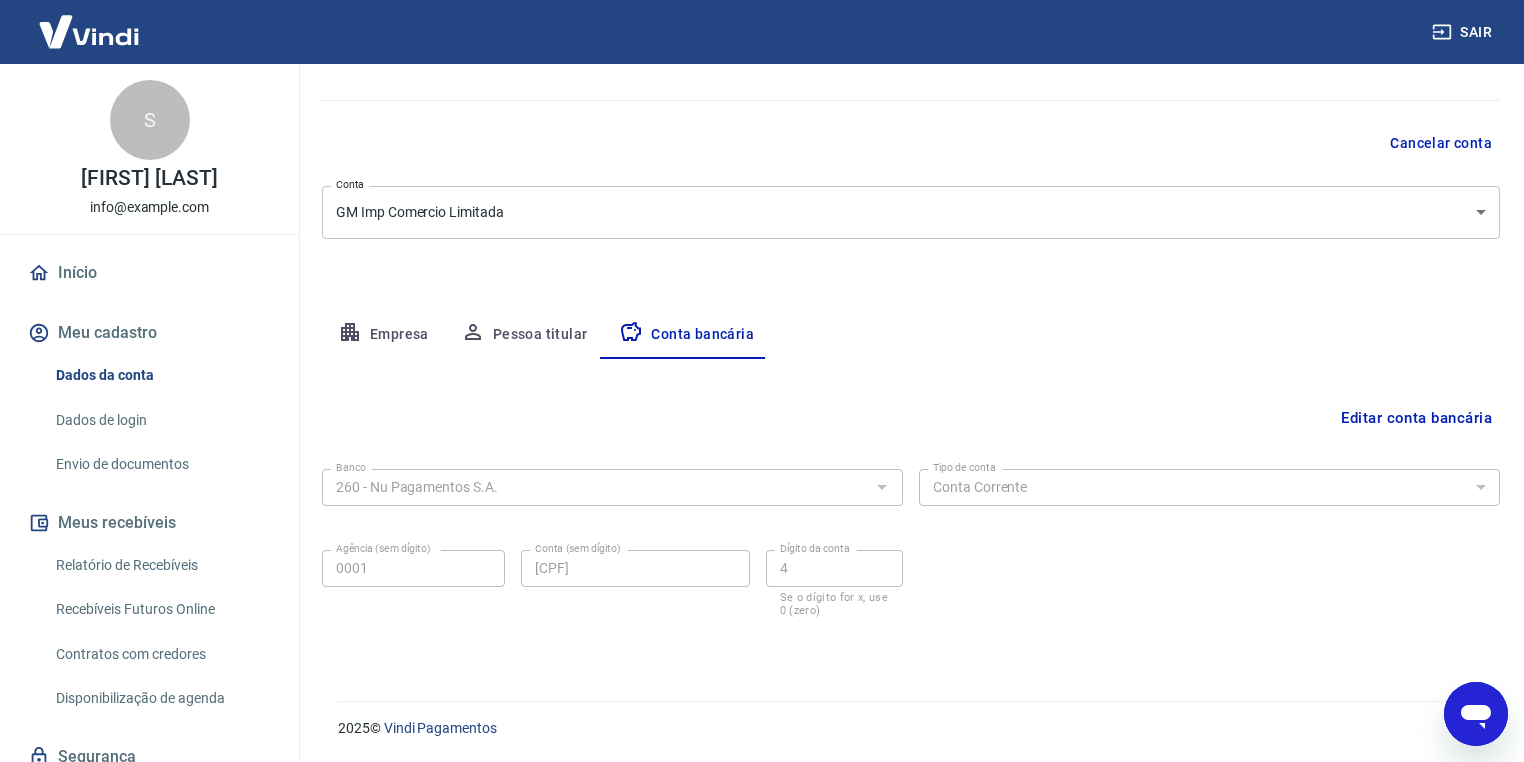 click on "Dados de login" at bounding box center [161, 420] 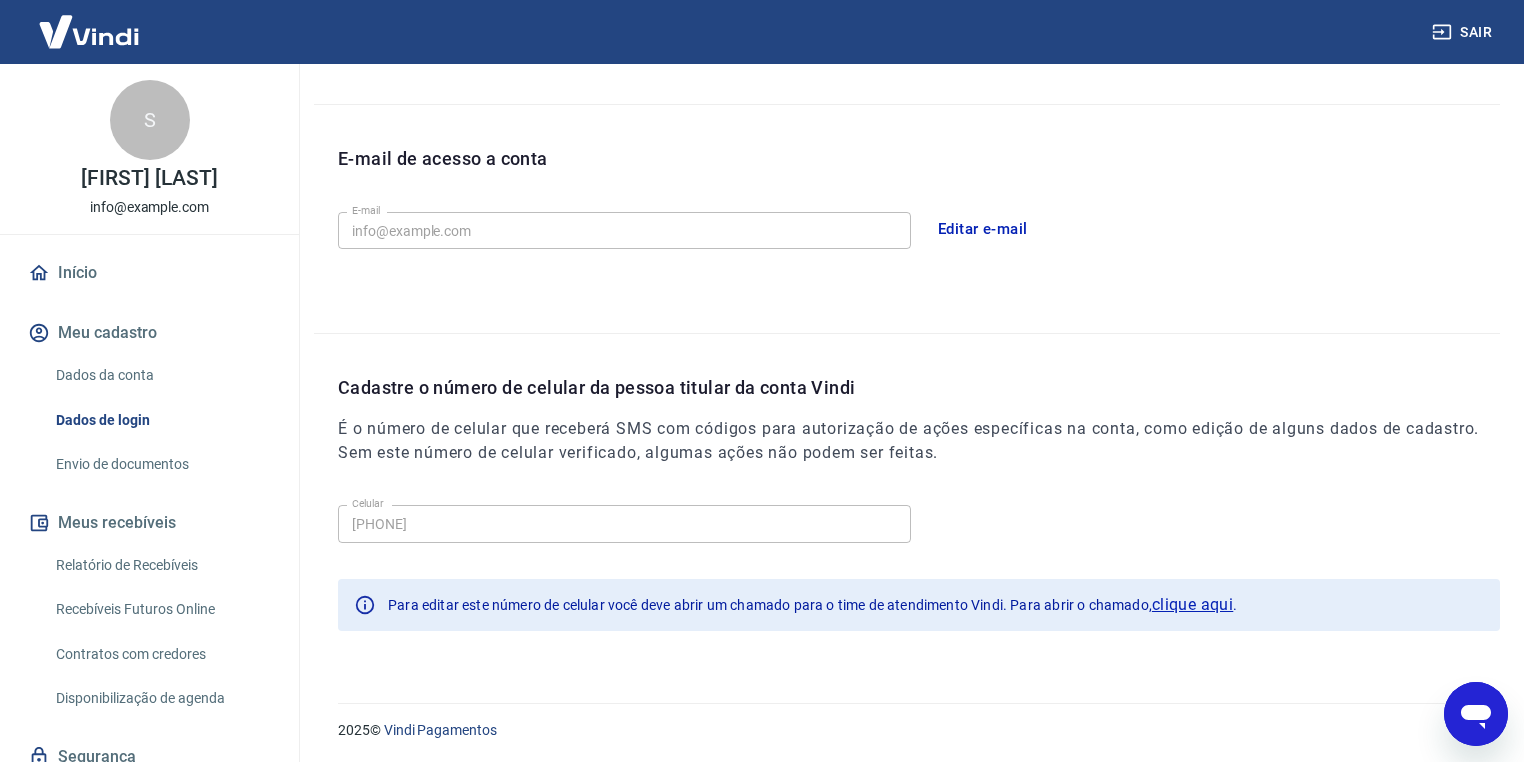 scroll, scrollTop: 501, scrollLeft: 0, axis: vertical 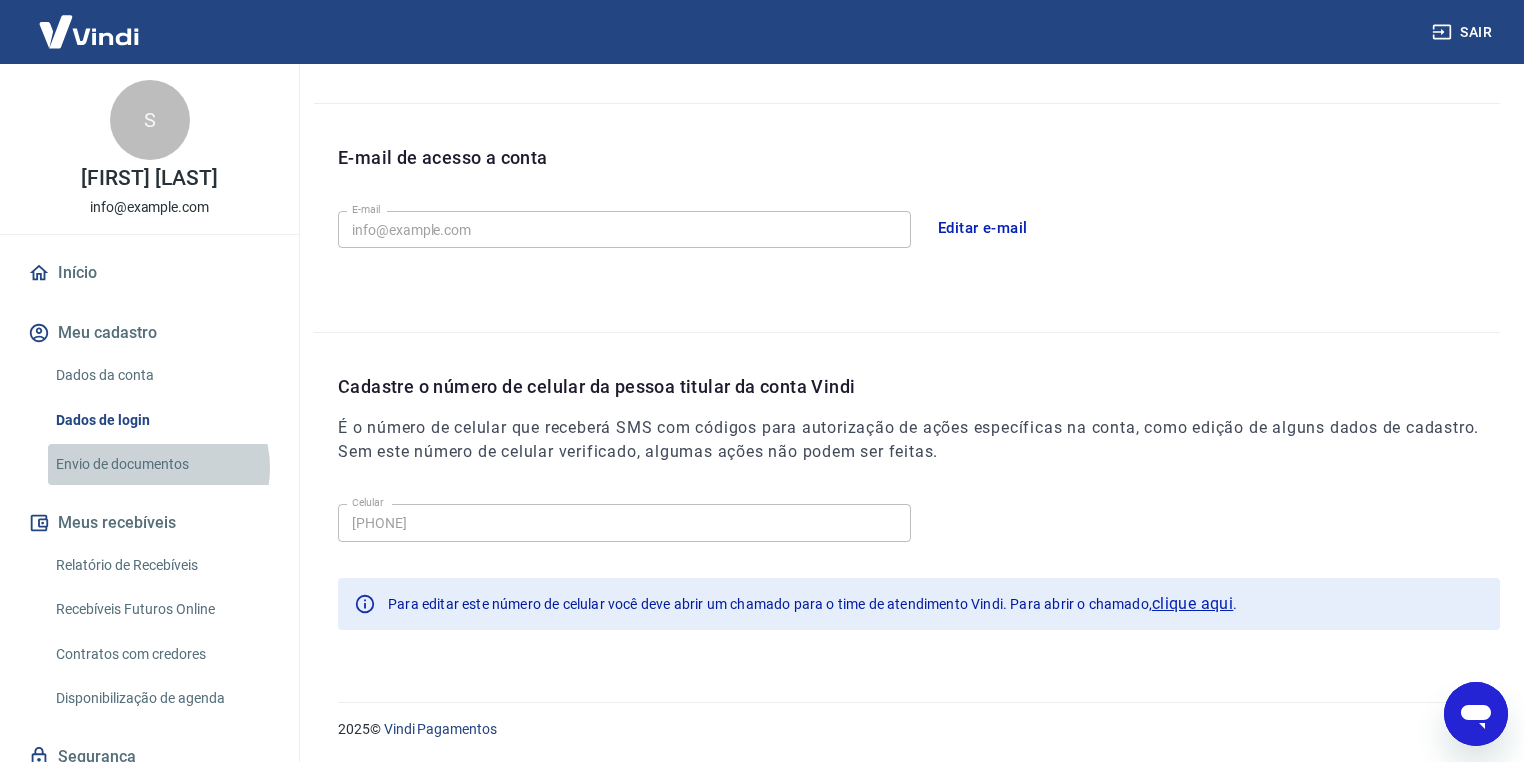 click on "Envio de documentos" at bounding box center [161, 464] 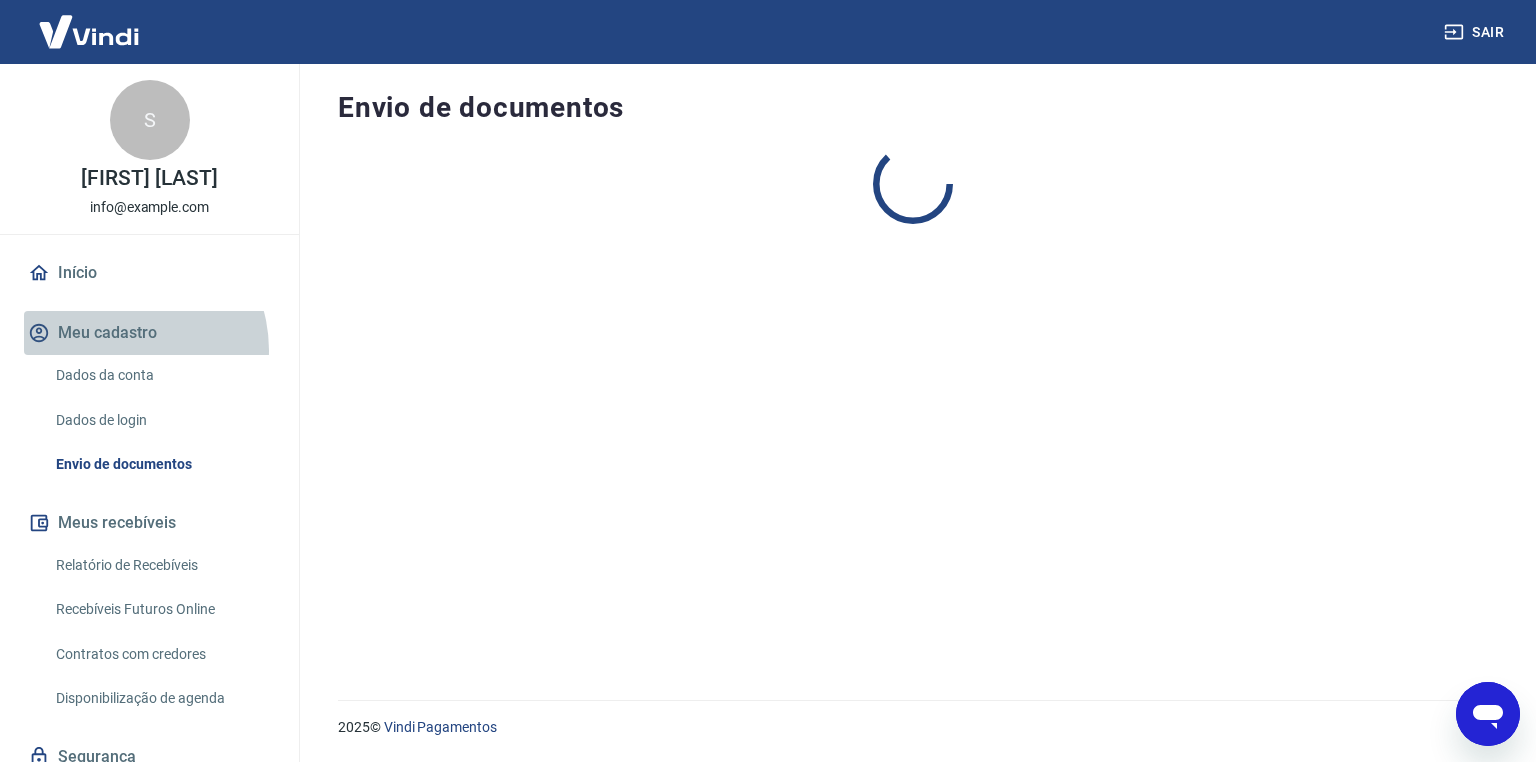 click on "Meu cadastro" at bounding box center [149, 333] 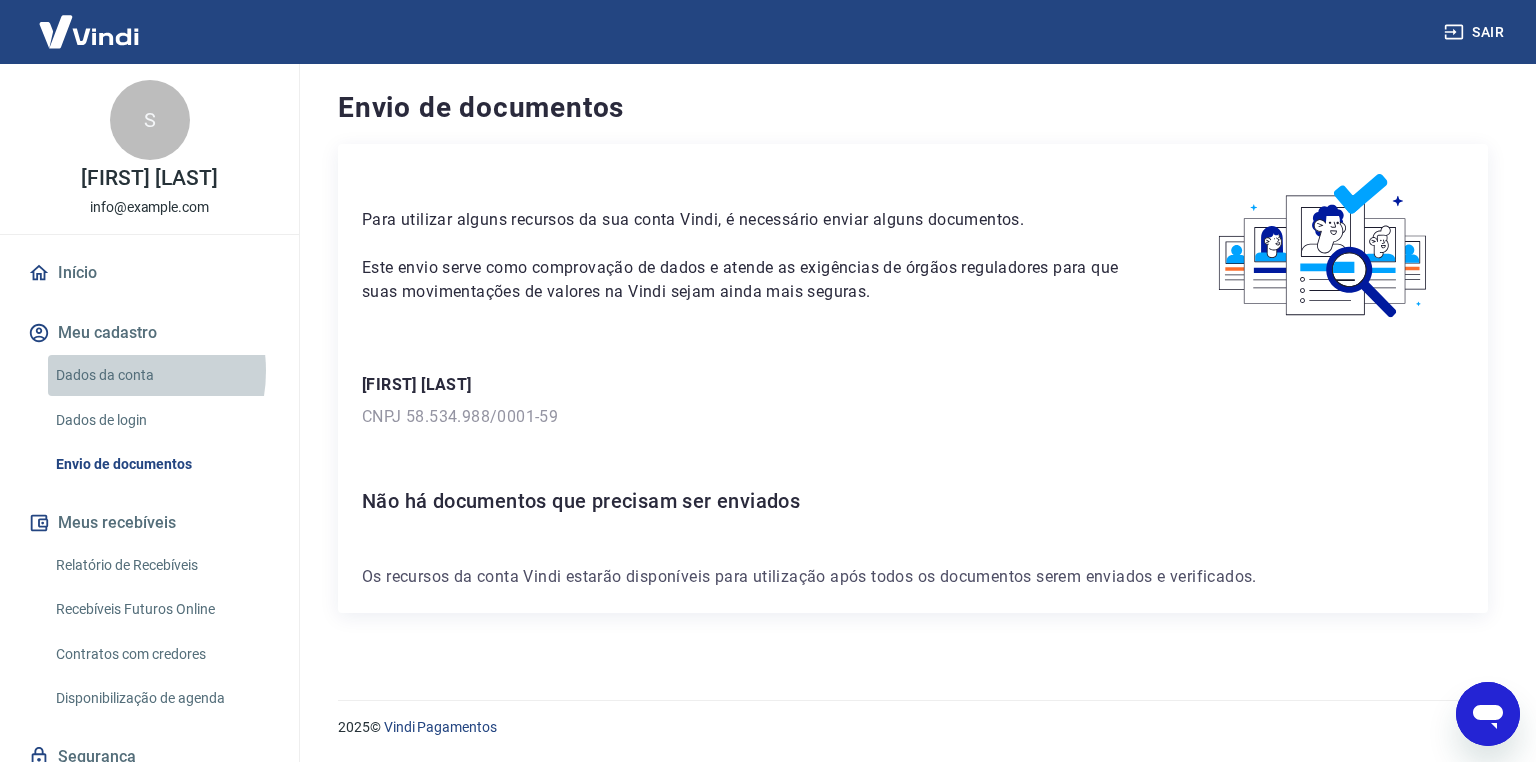 click on "Dados da conta" at bounding box center (161, 375) 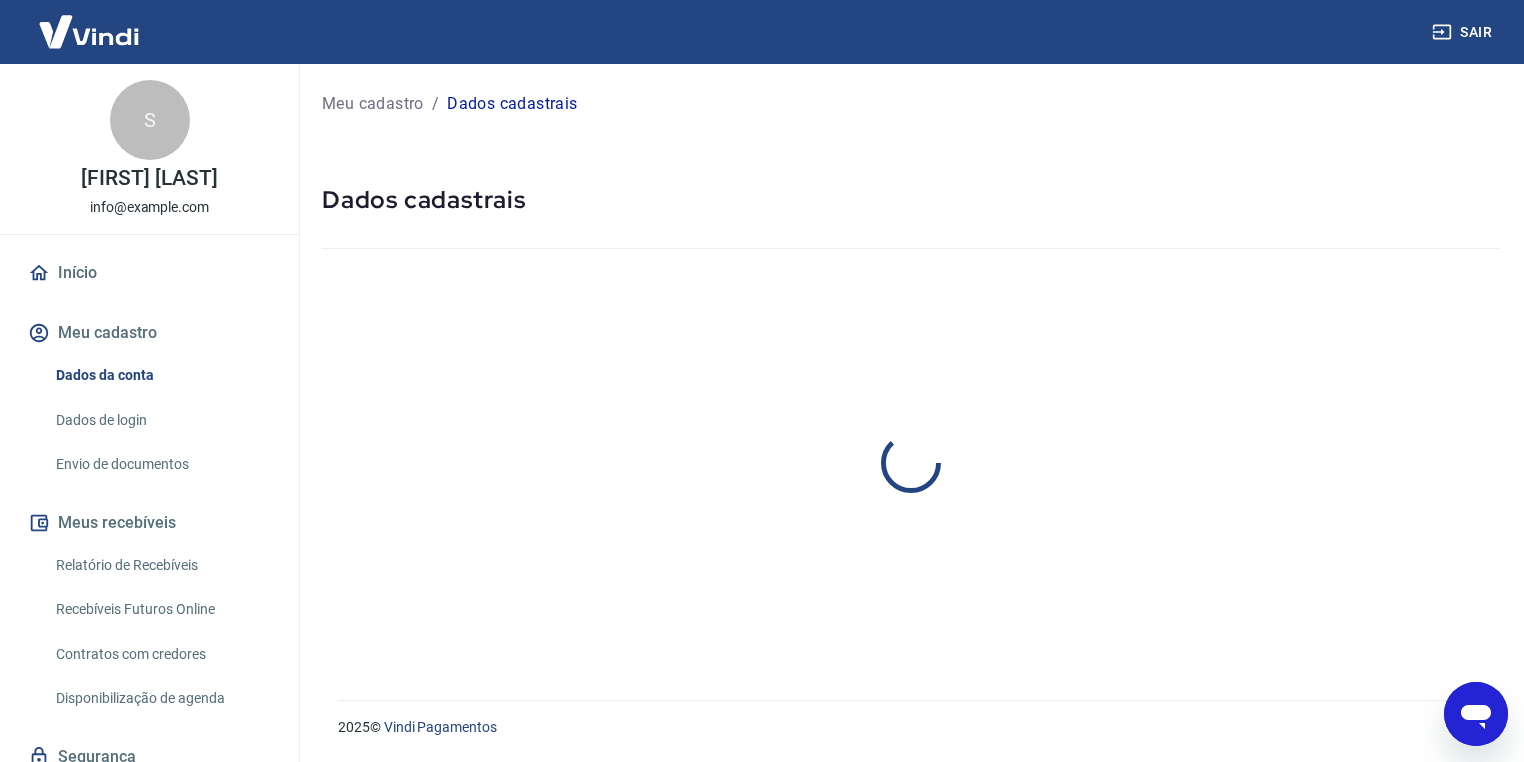 select on "[CITY]" 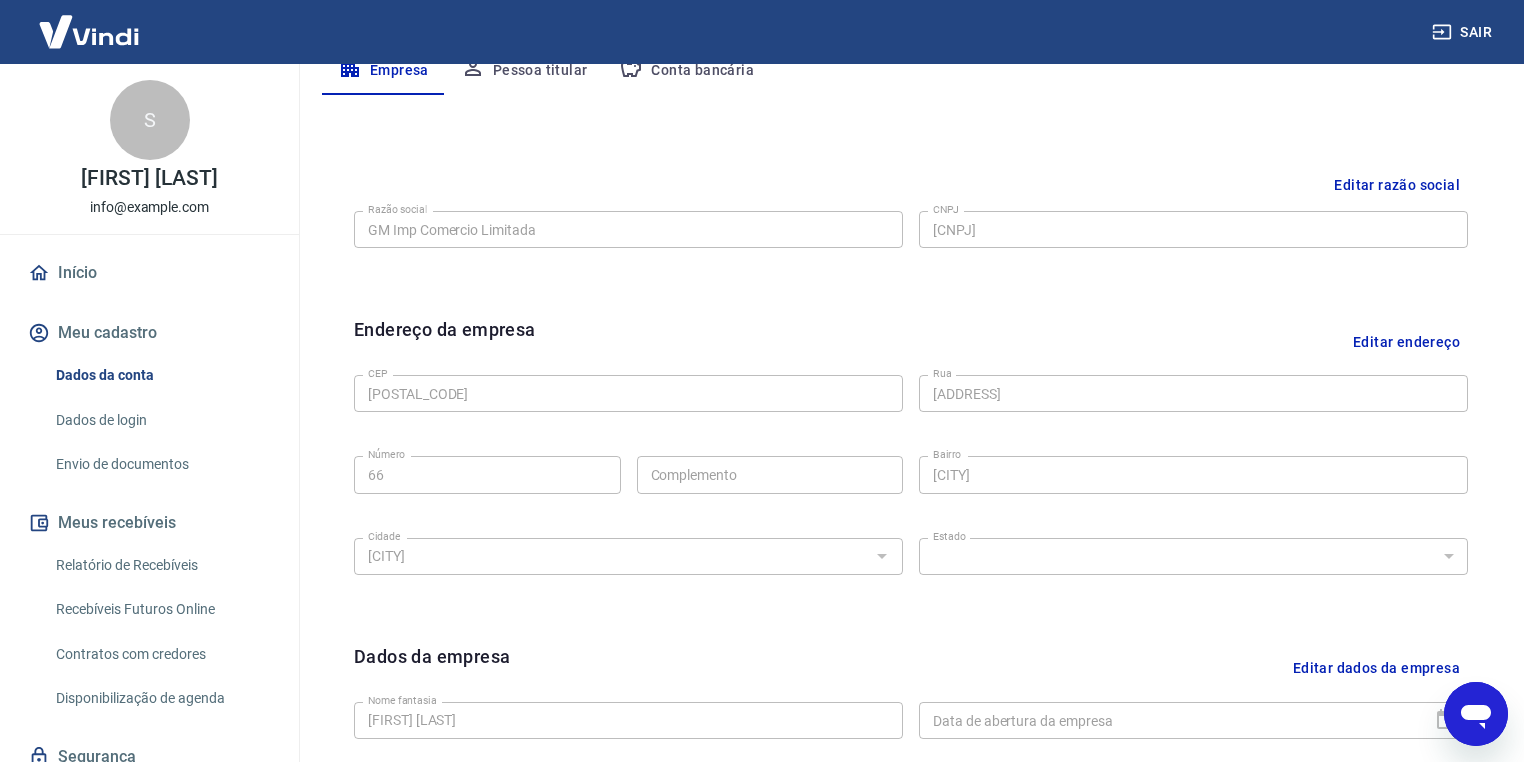 scroll, scrollTop: 199, scrollLeft: 0, axis: vertical 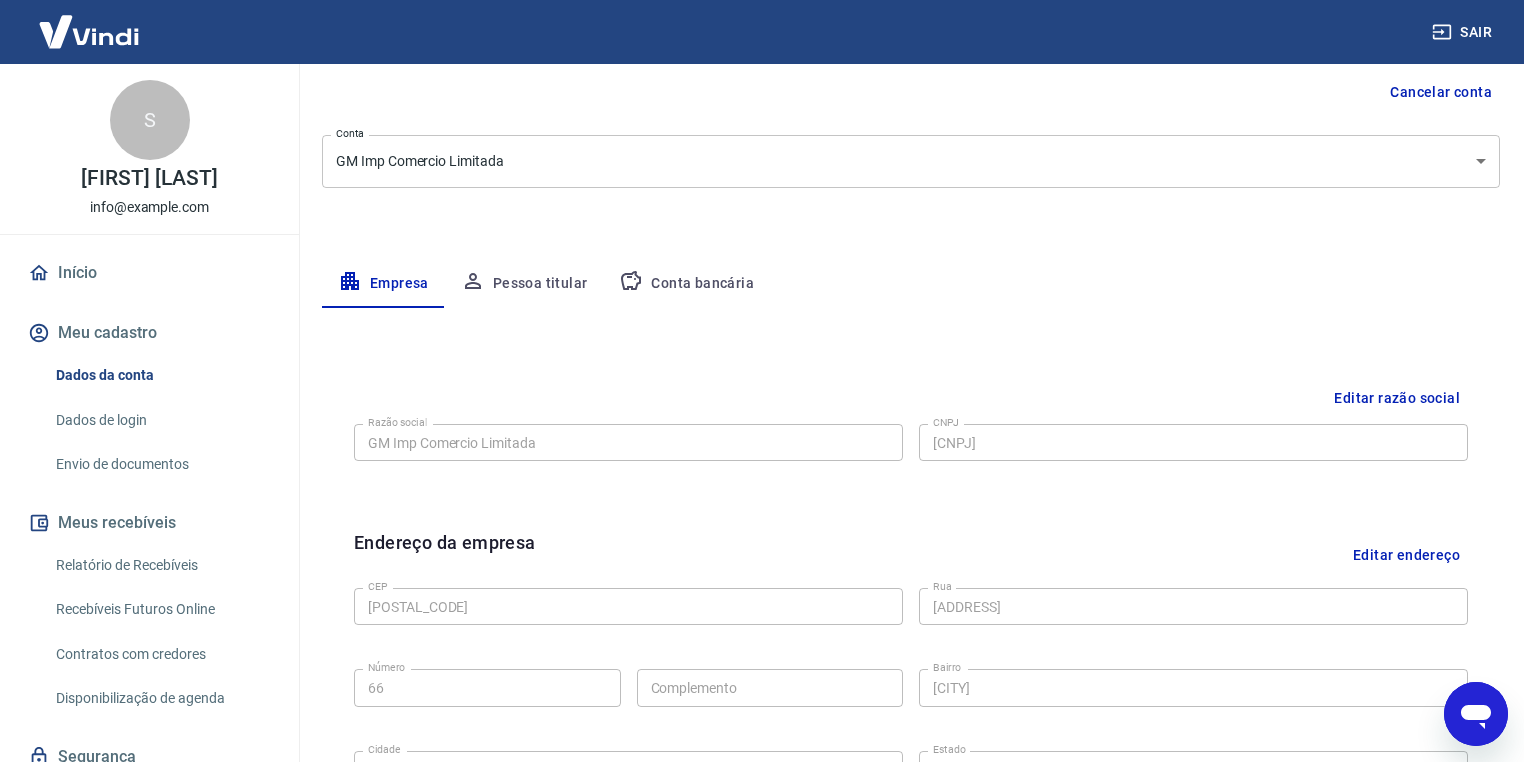 click on "Pessoa titular" at bounding box center (524, 284) 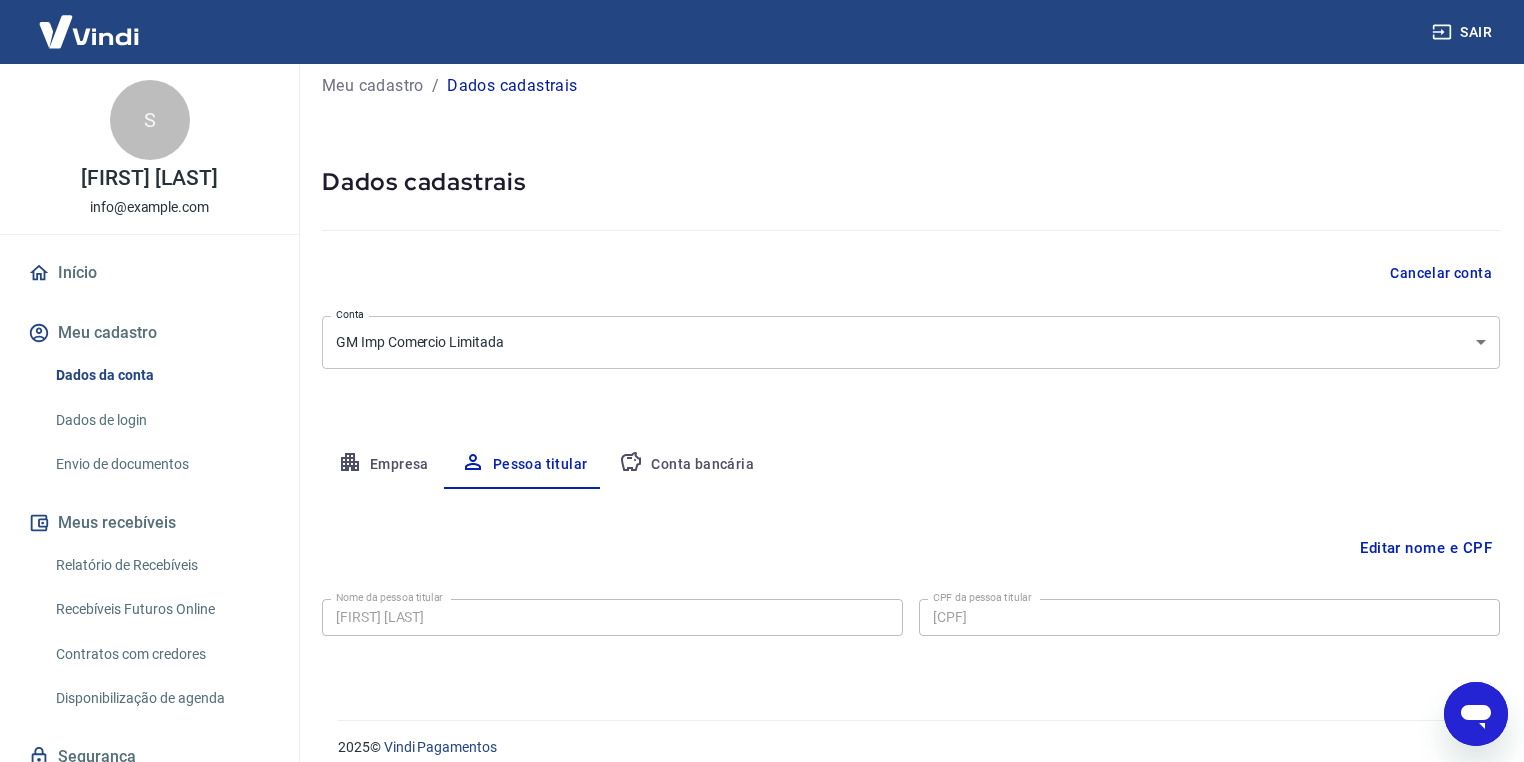 scroll, scrollTop: 36, scrollLeft: 0, axis: vertical 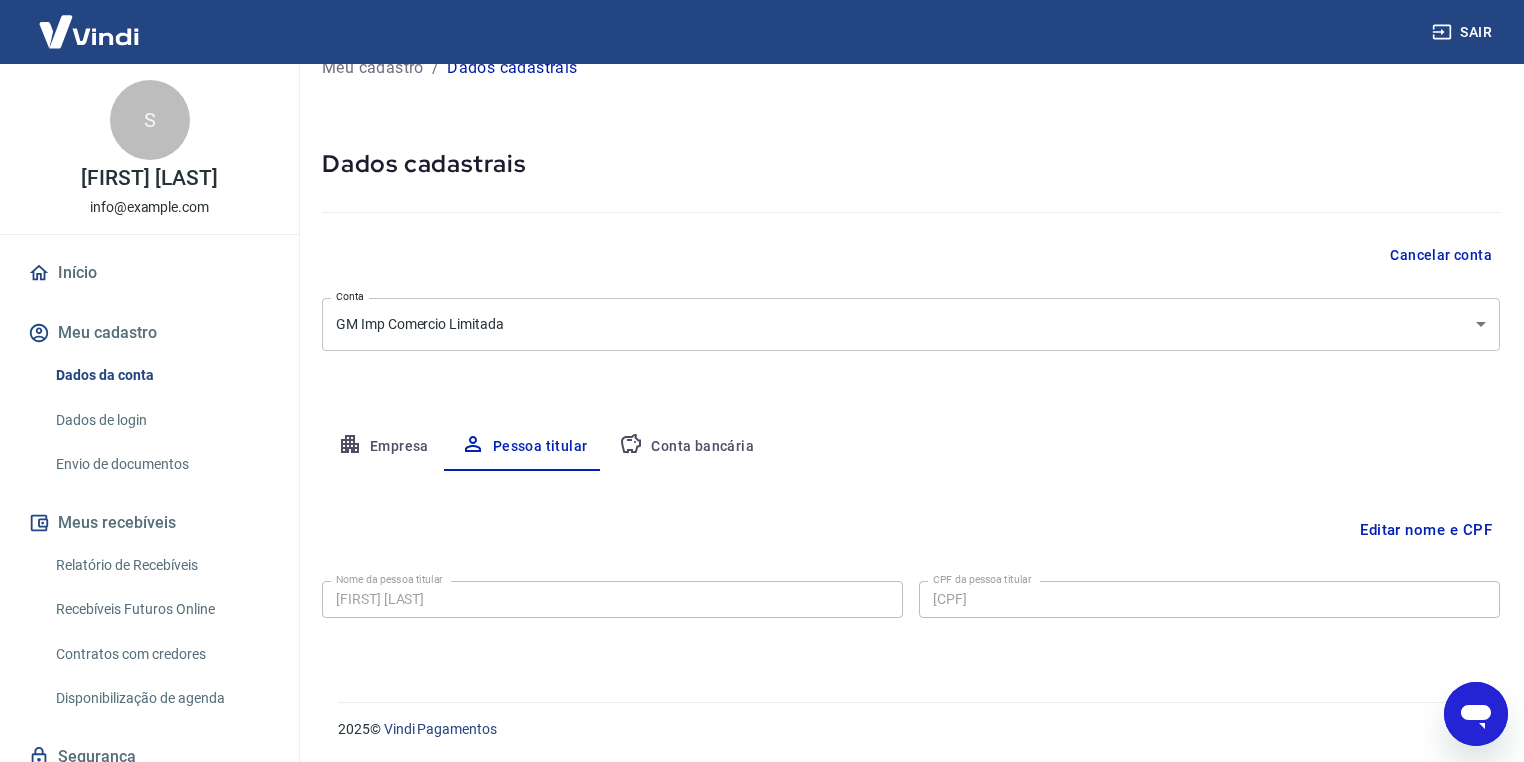click on "Conta bancária" at bounding box center [686, 447] 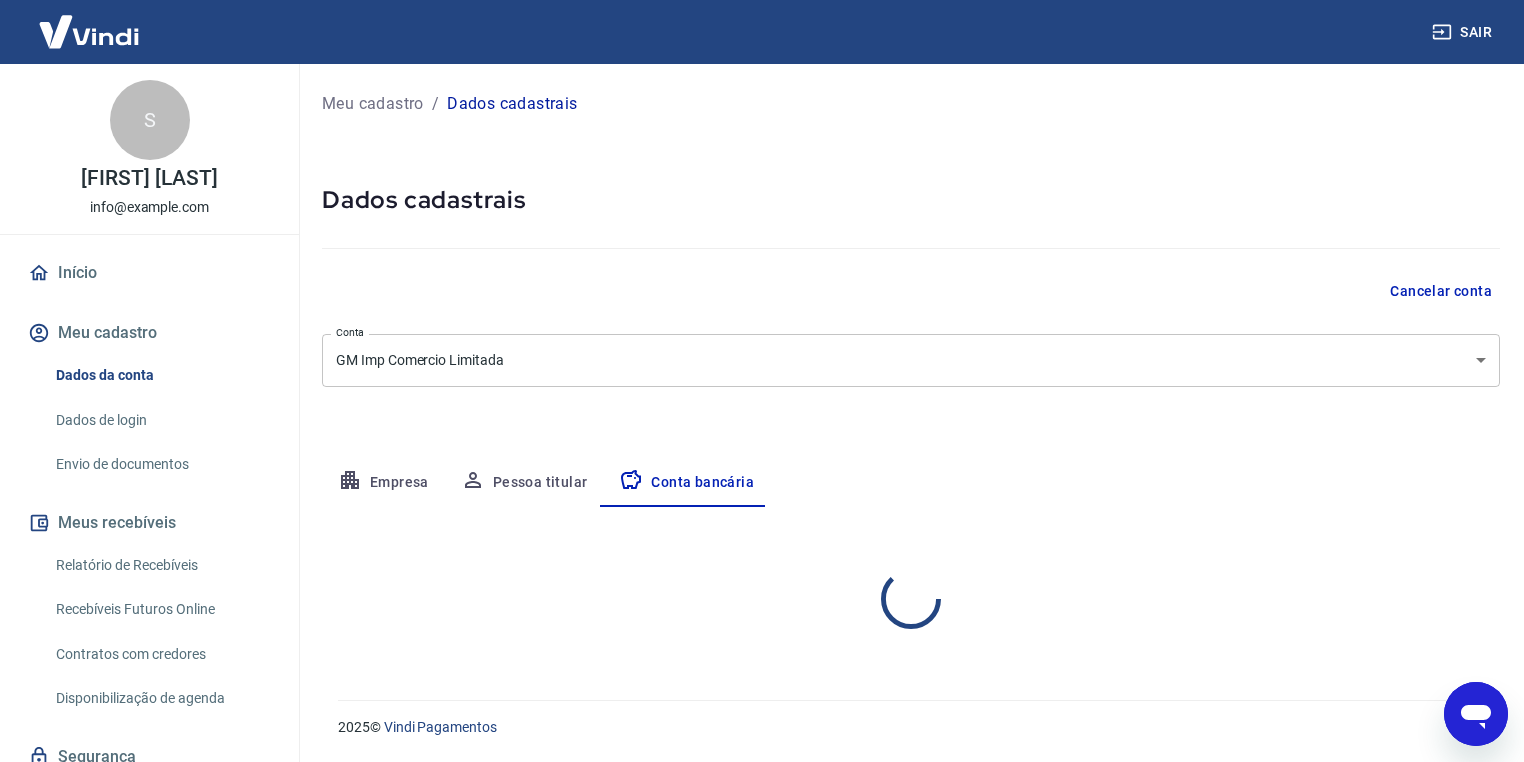 scroll, scrollTop: 0, scrollLeft: 0, axis: both 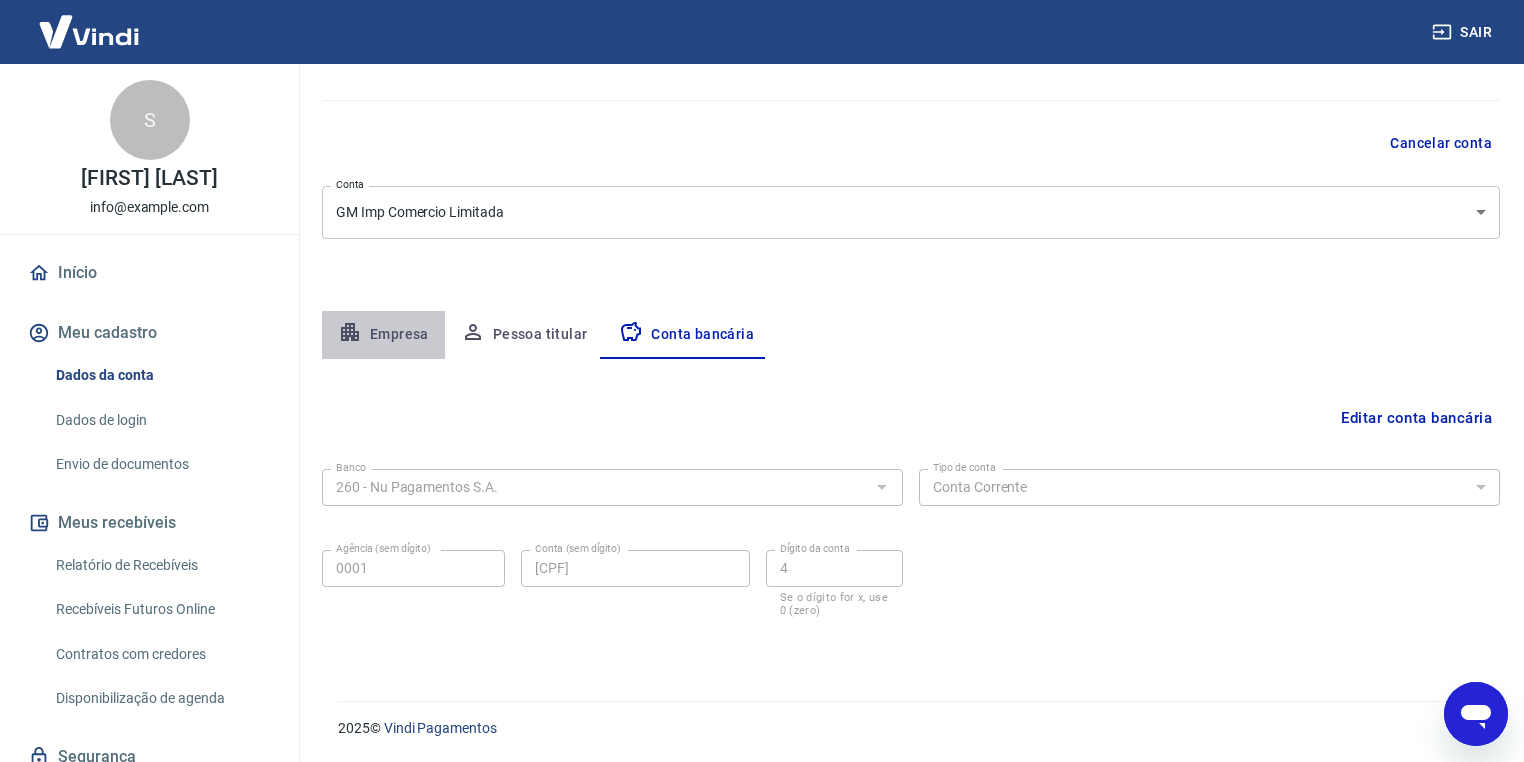 click on "Empresa" at bounding box center [383, 335] 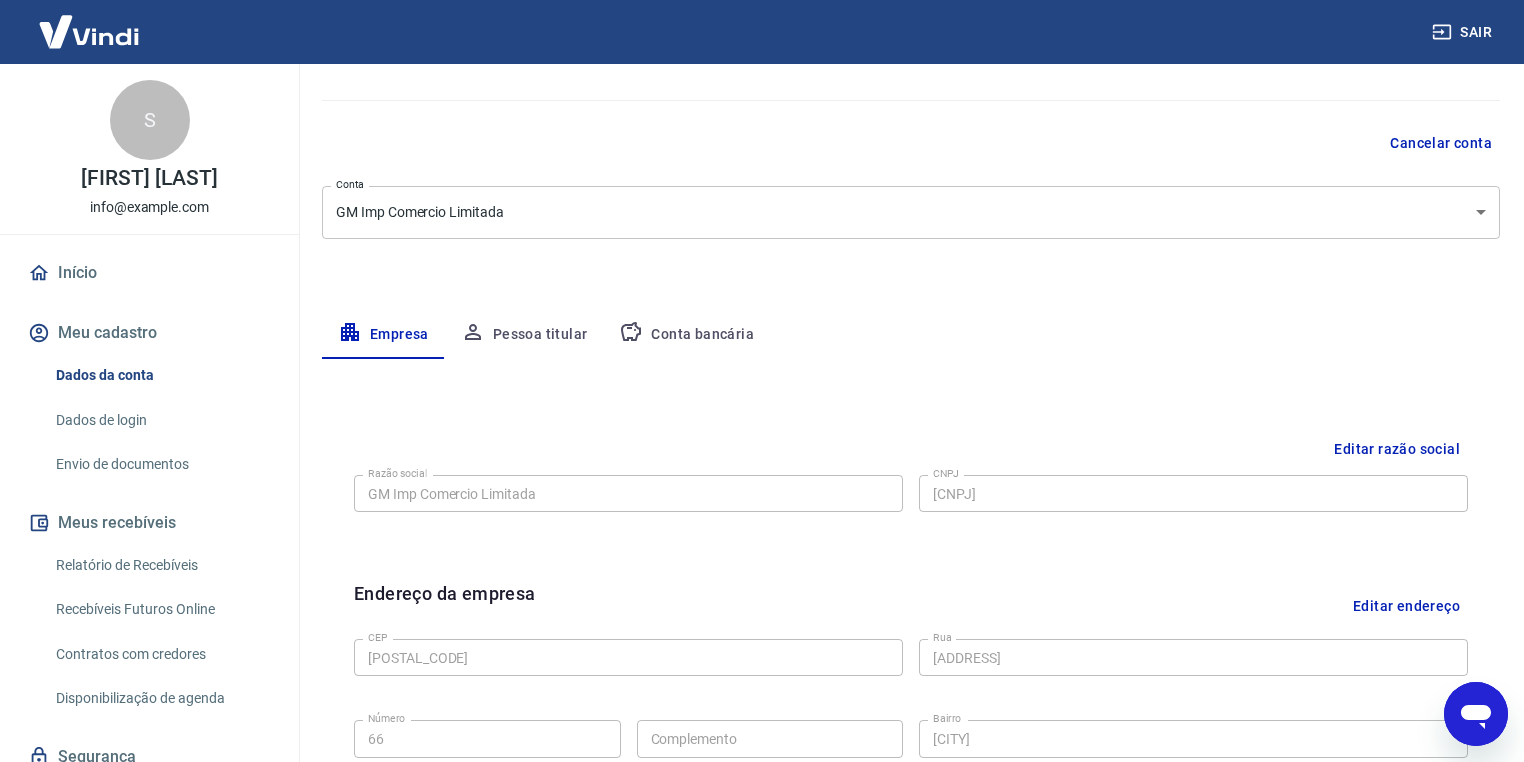 scroll, scrollTop: 0, scrollLeft: 0, axis: both 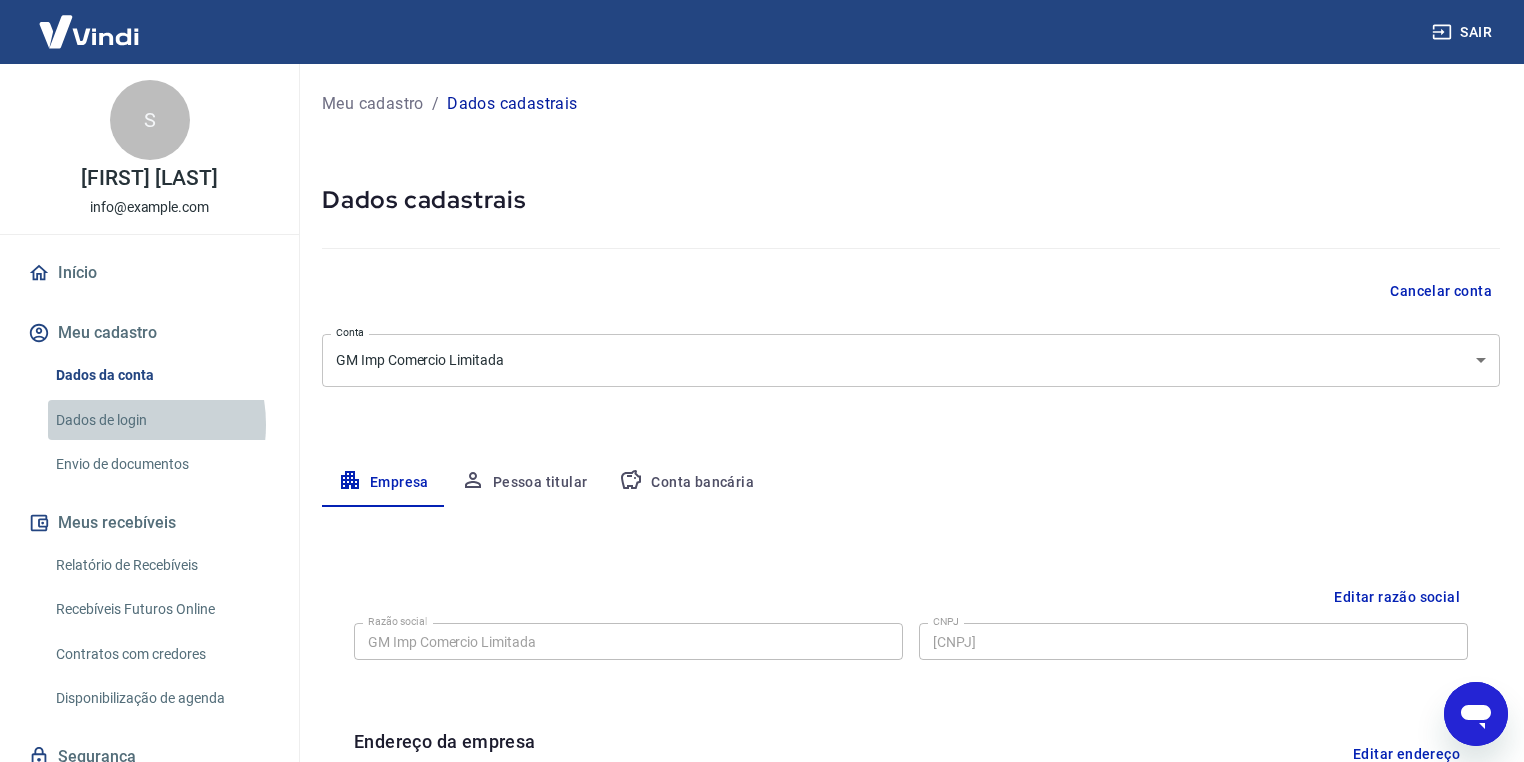 click on "Dados de login" at bounding box center [161, 420] 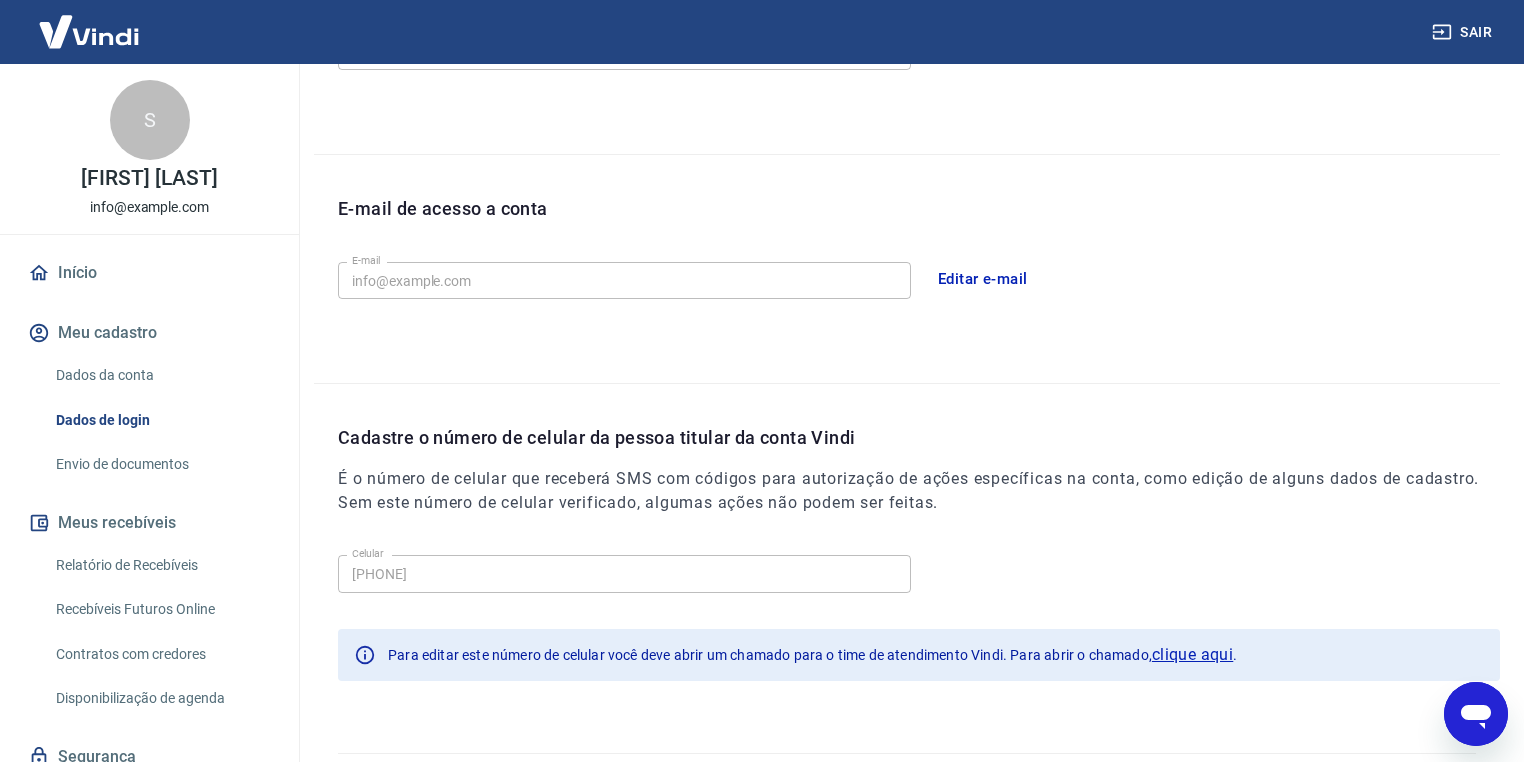 scroll, scrollTop: 501, scrollLeft: 0, axis: vertical 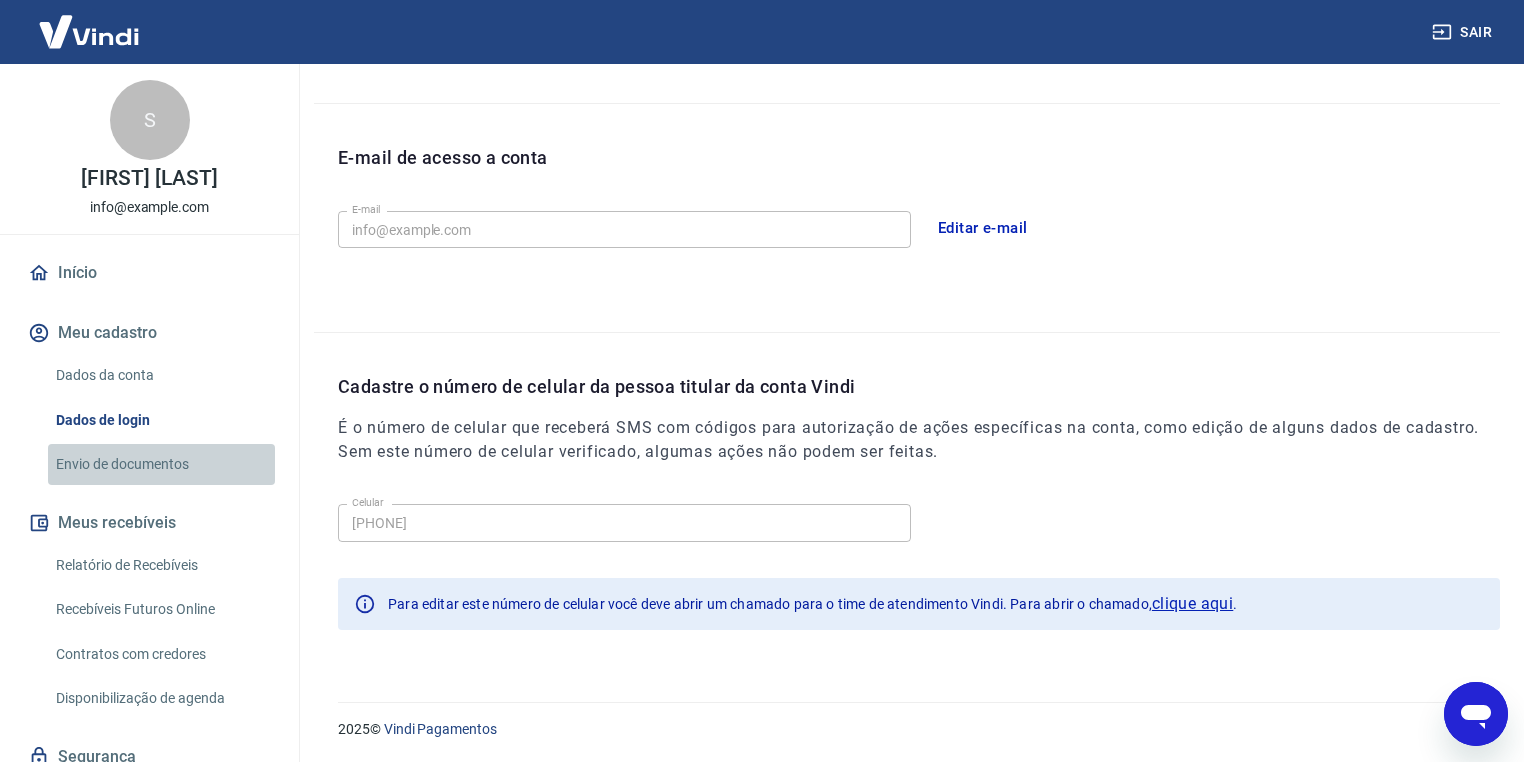 click on "Envio de documentos" at bounding box center (161, 464) 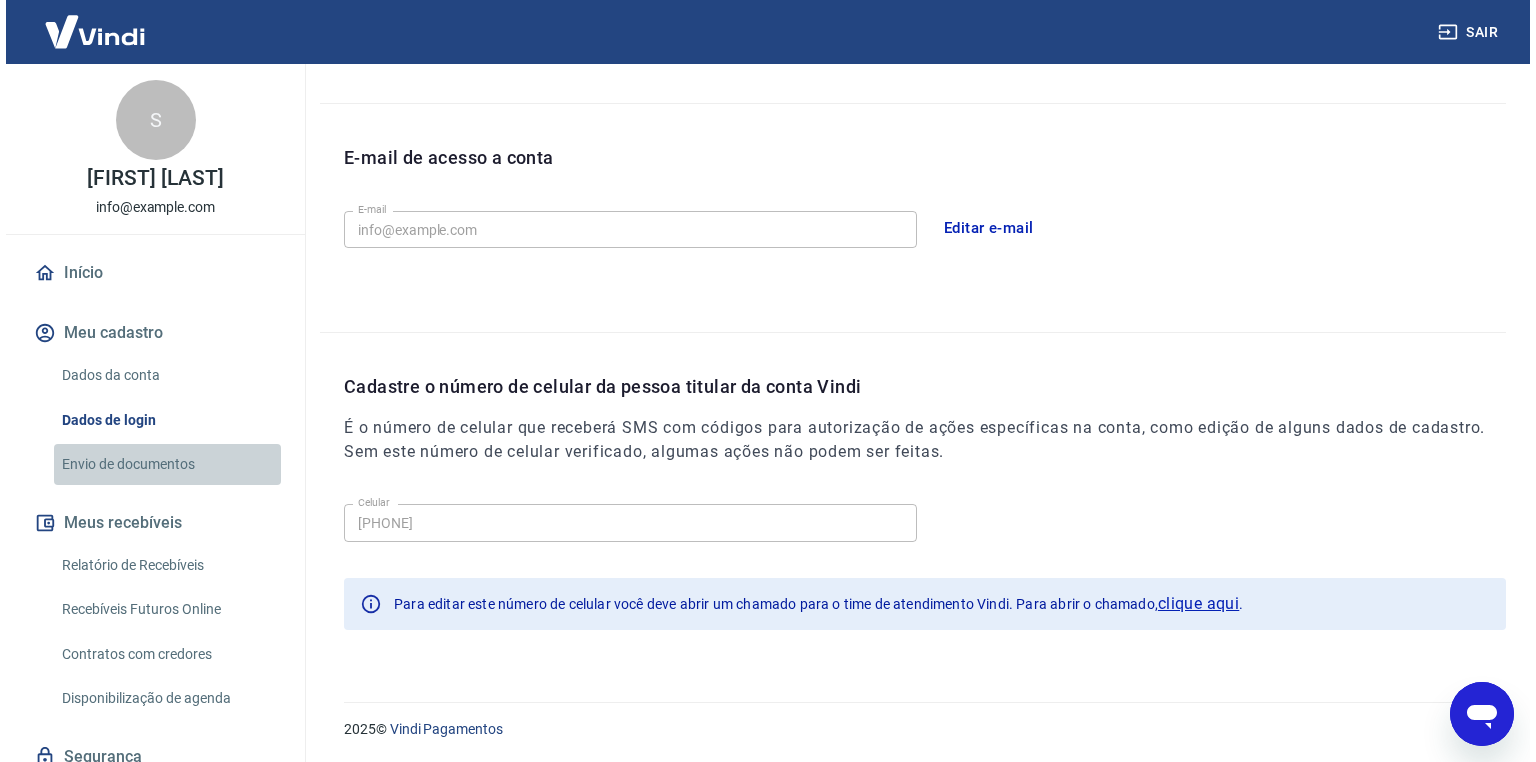 scroll, scrollTop: 0, scrollLeft: 0, axis: both 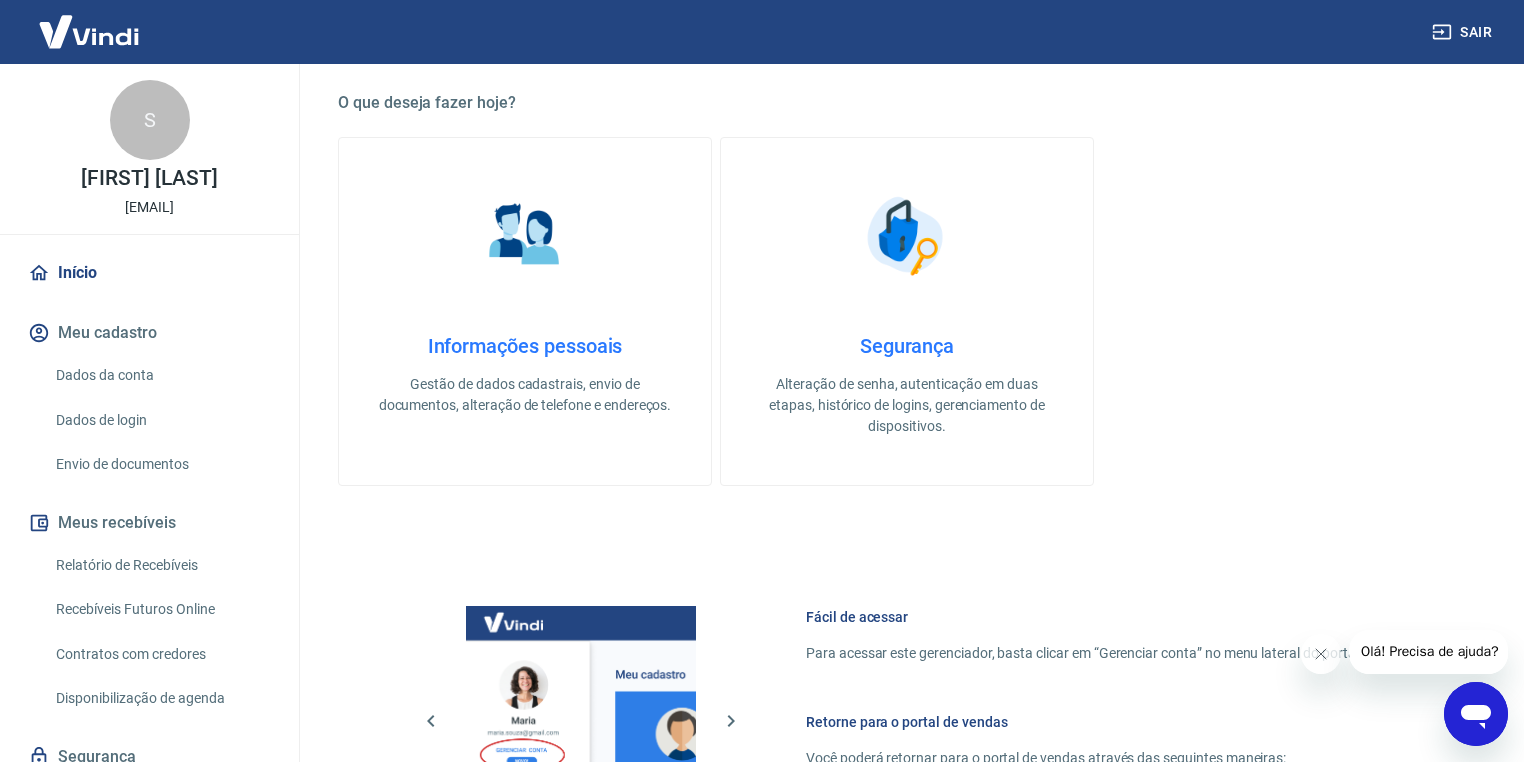 click on "Informações pessoais" at bounding box center (525, 346) 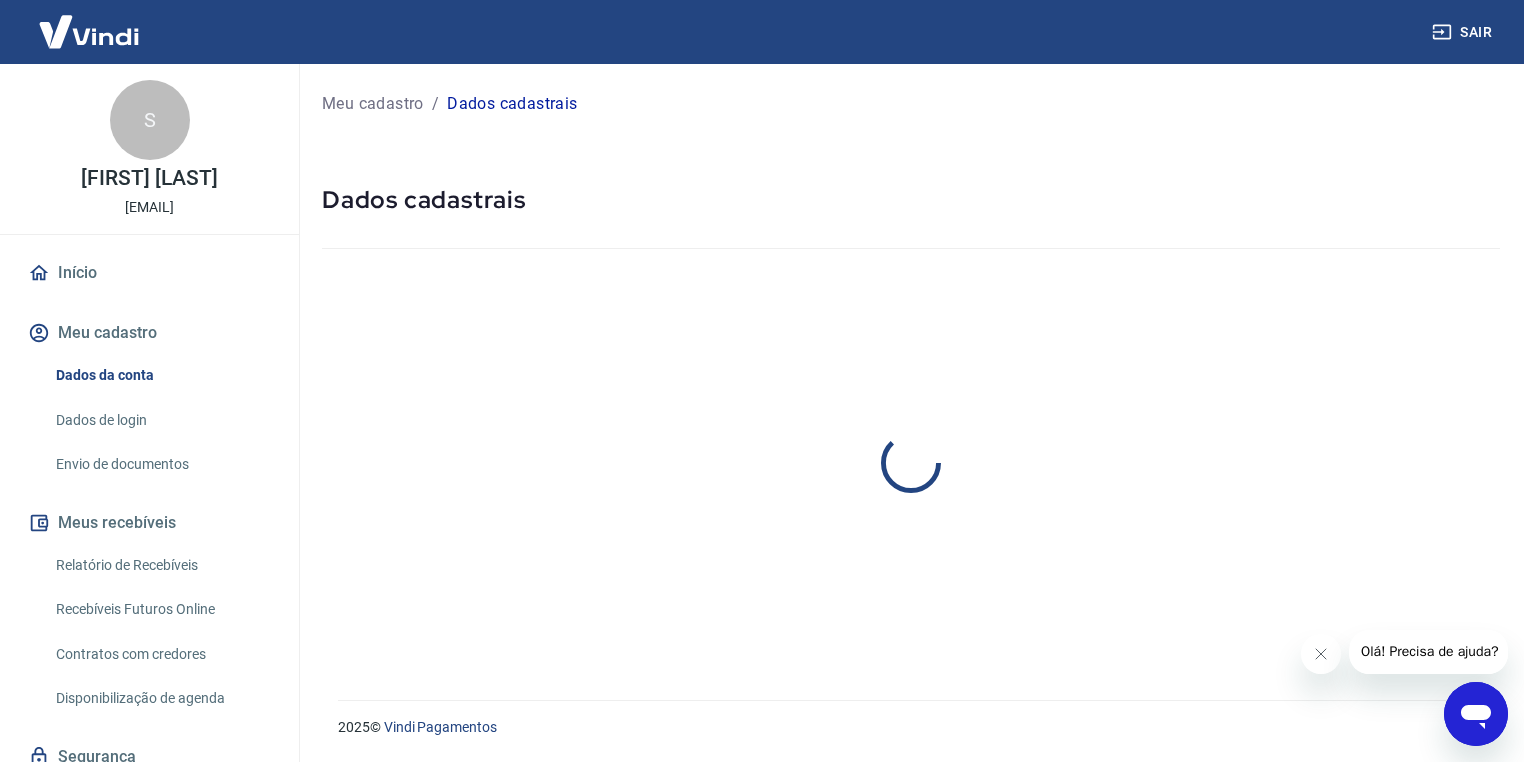 scroll, scrollTop: 0, scrollLeft: 0, axis: both 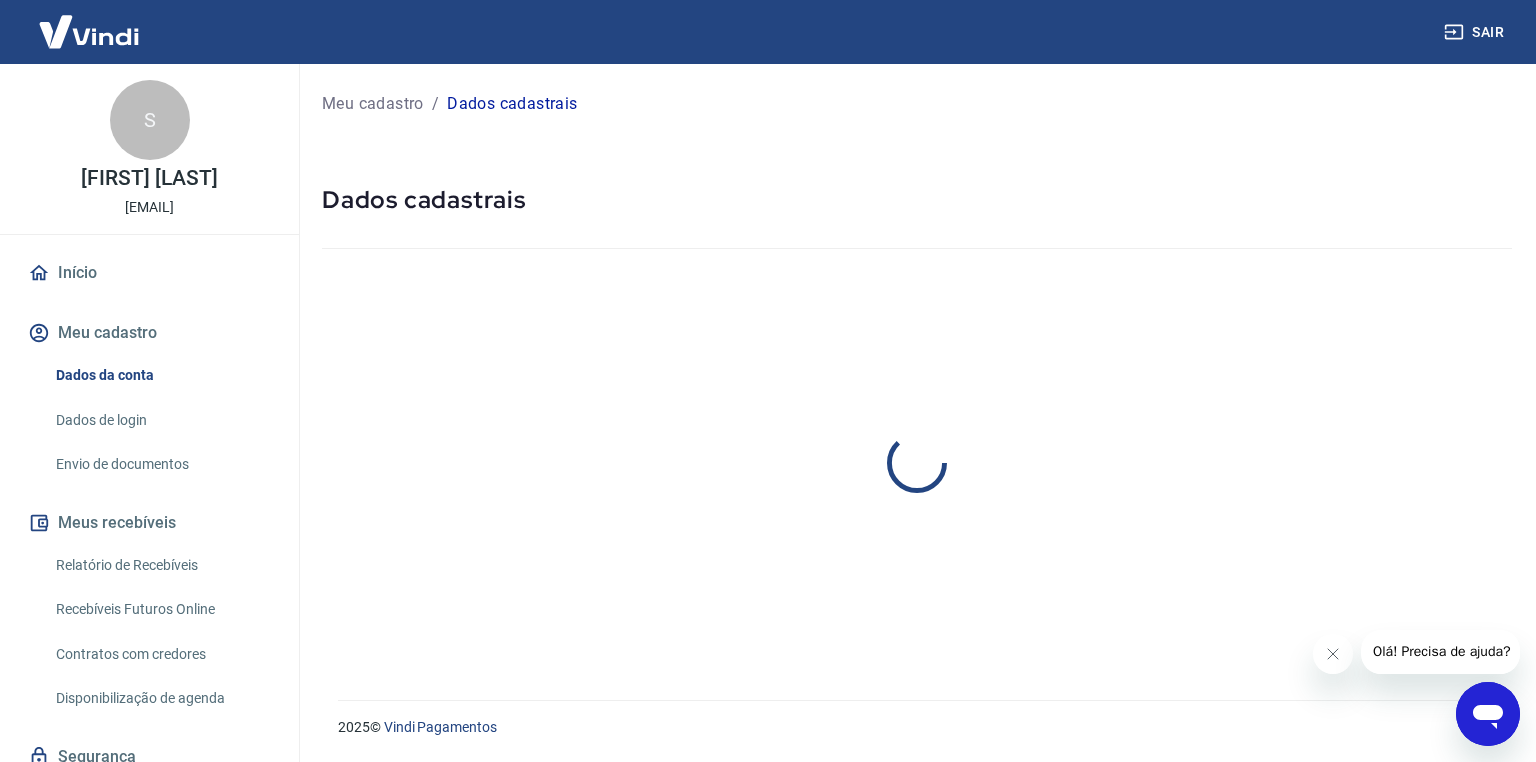 select on "[CITY]" 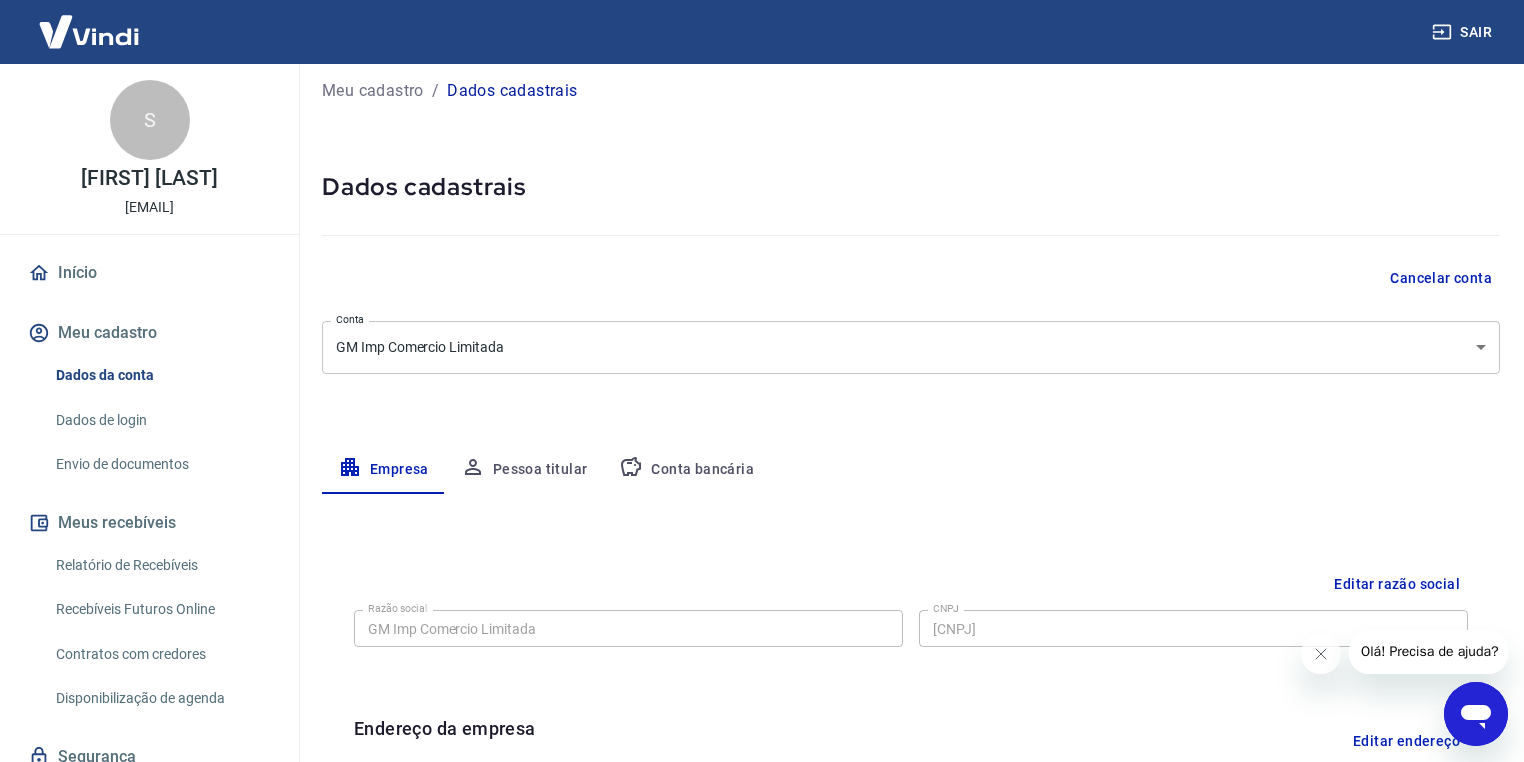 scroll, scrollTop: 0, scrollLeft: 0, axis: both 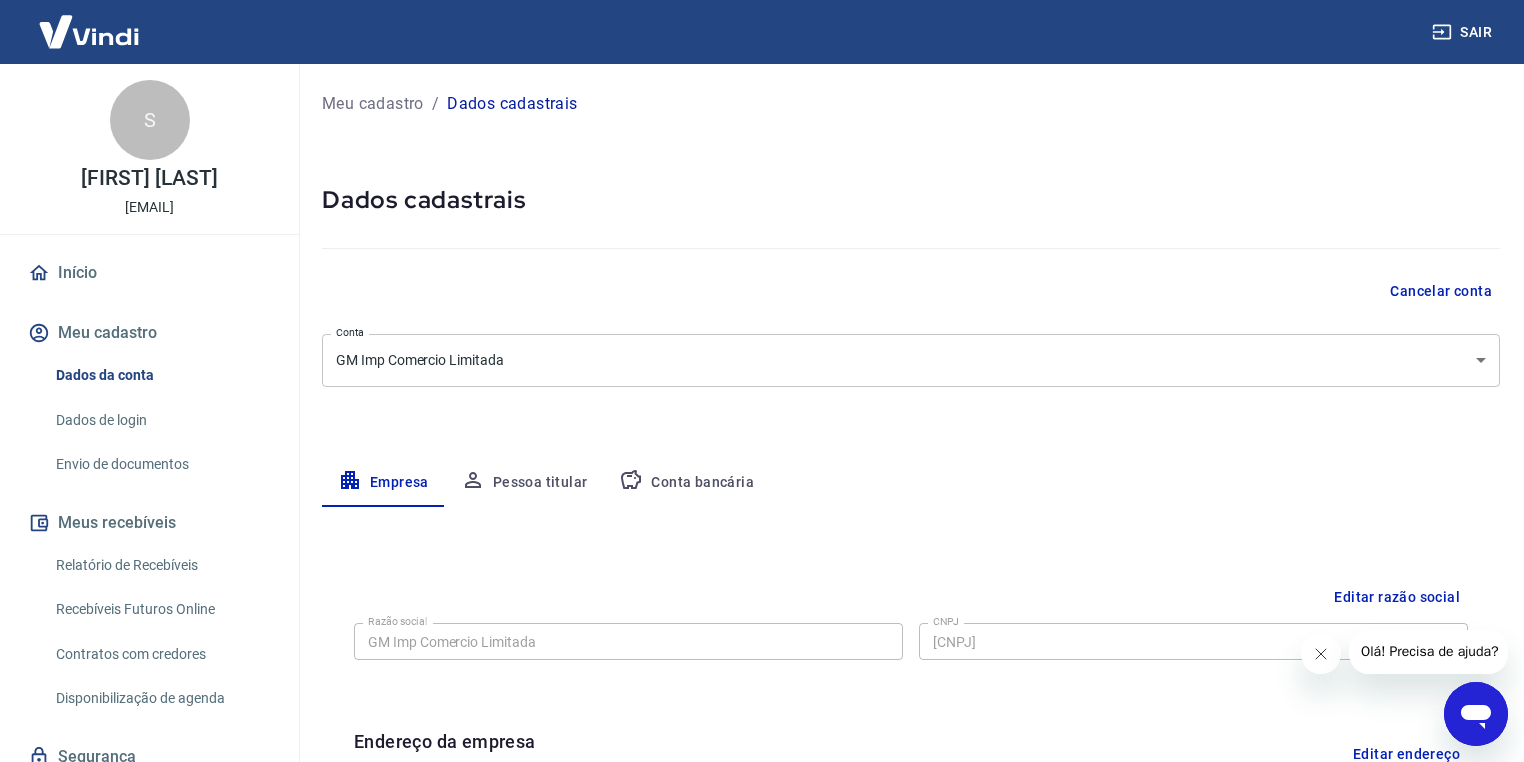click at bounding box center [1320, 654] 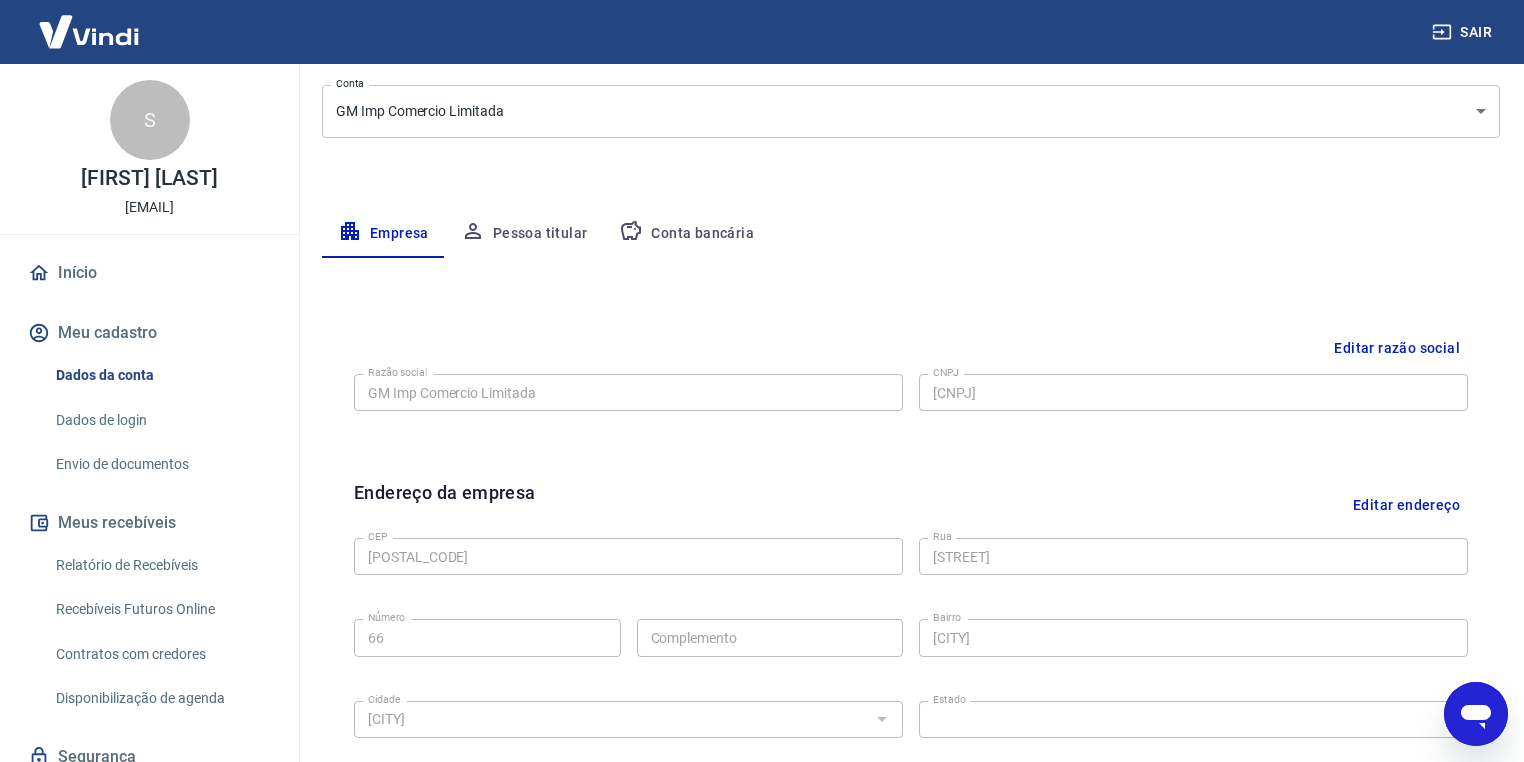 scroll, scrollTop: 199, scrollLeft: 0, axis: vertical 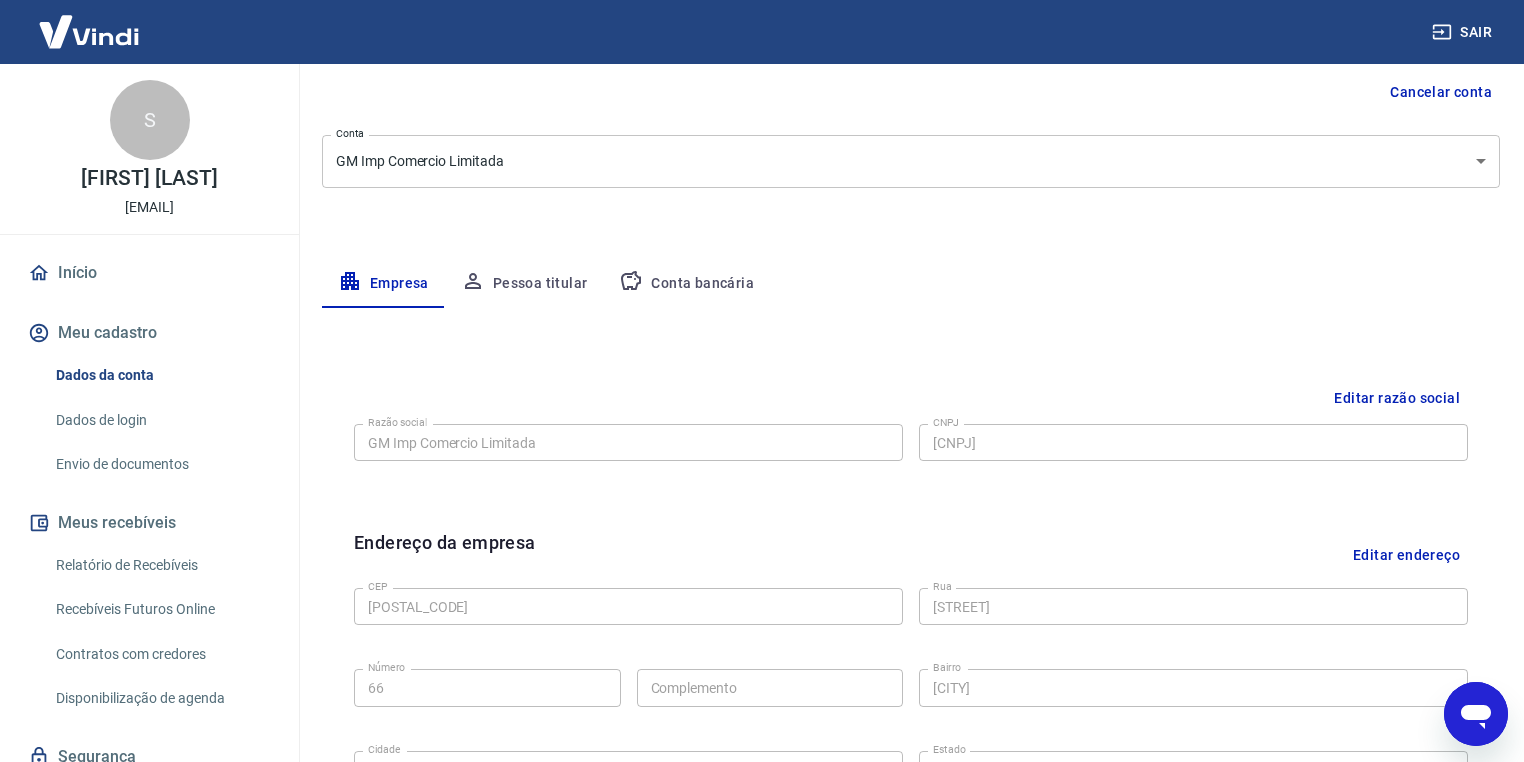 click on "Pessoa titular" at bounding box center (524, 284) 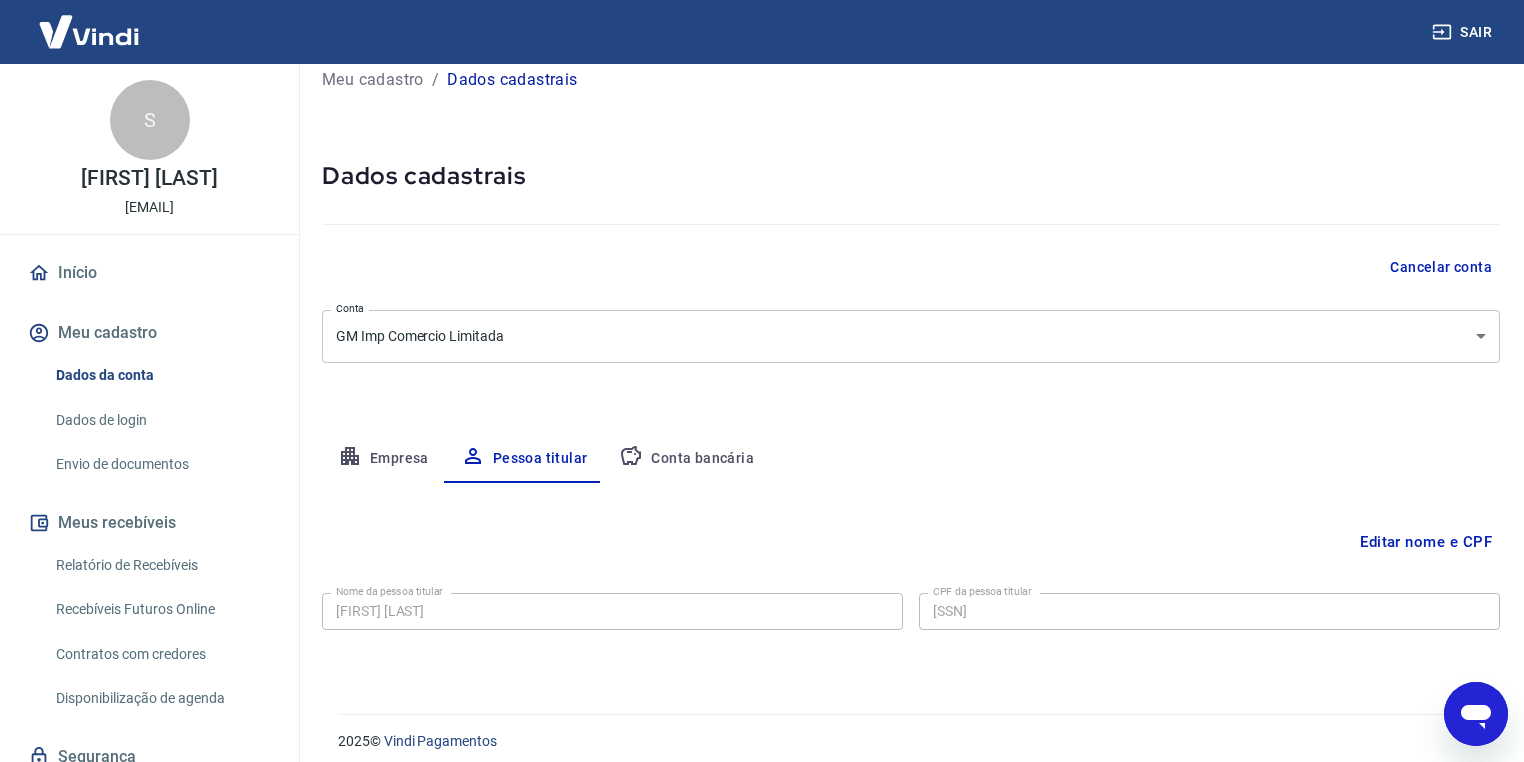 scroll, scrollTop: 36, scrollLeft: 0, axis: vertical 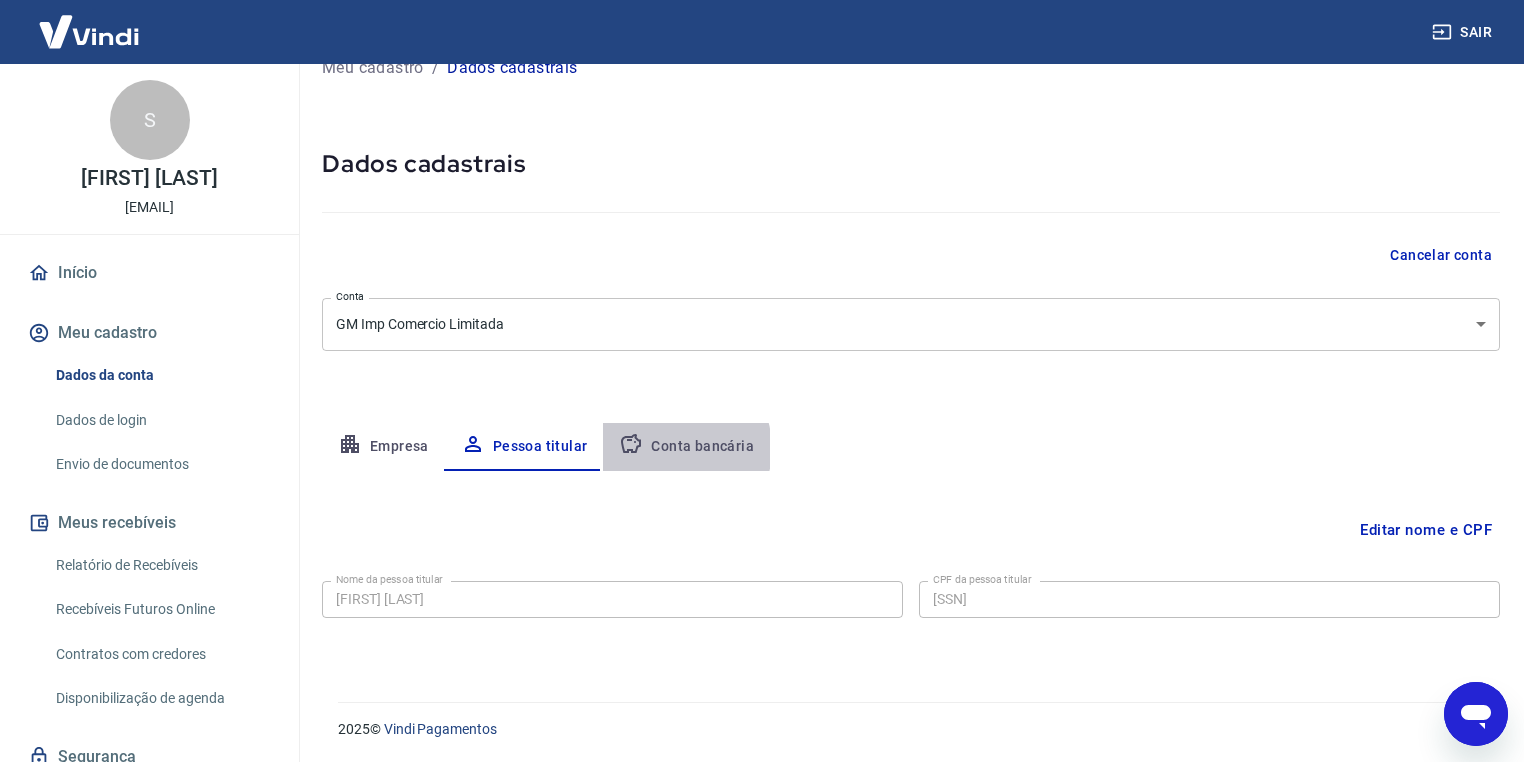 click on "Conta bancária" at bounding box center (686, 447) 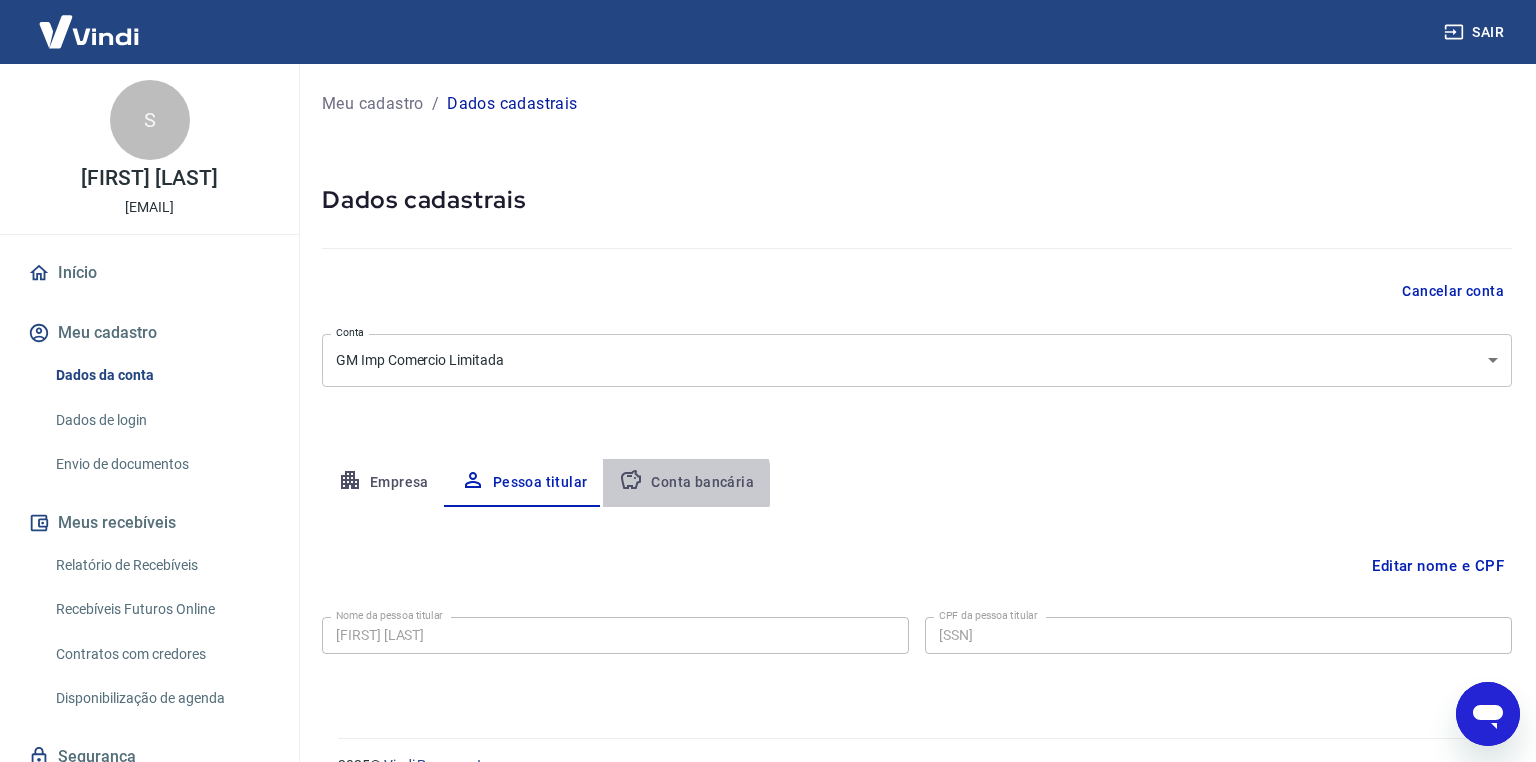 select on "1" 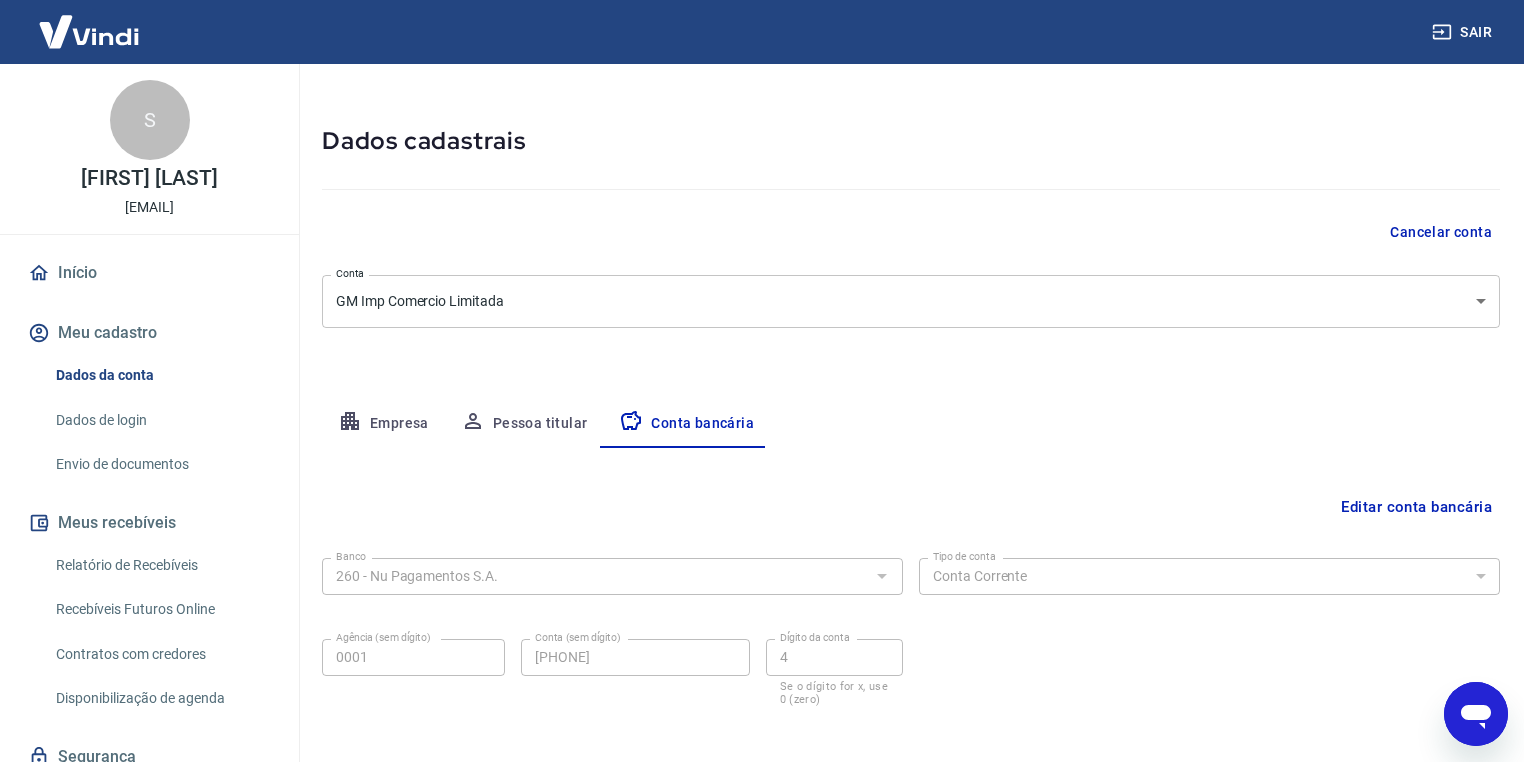 scroll, scrollTop: 0, scrollLeft: 0, axis: both 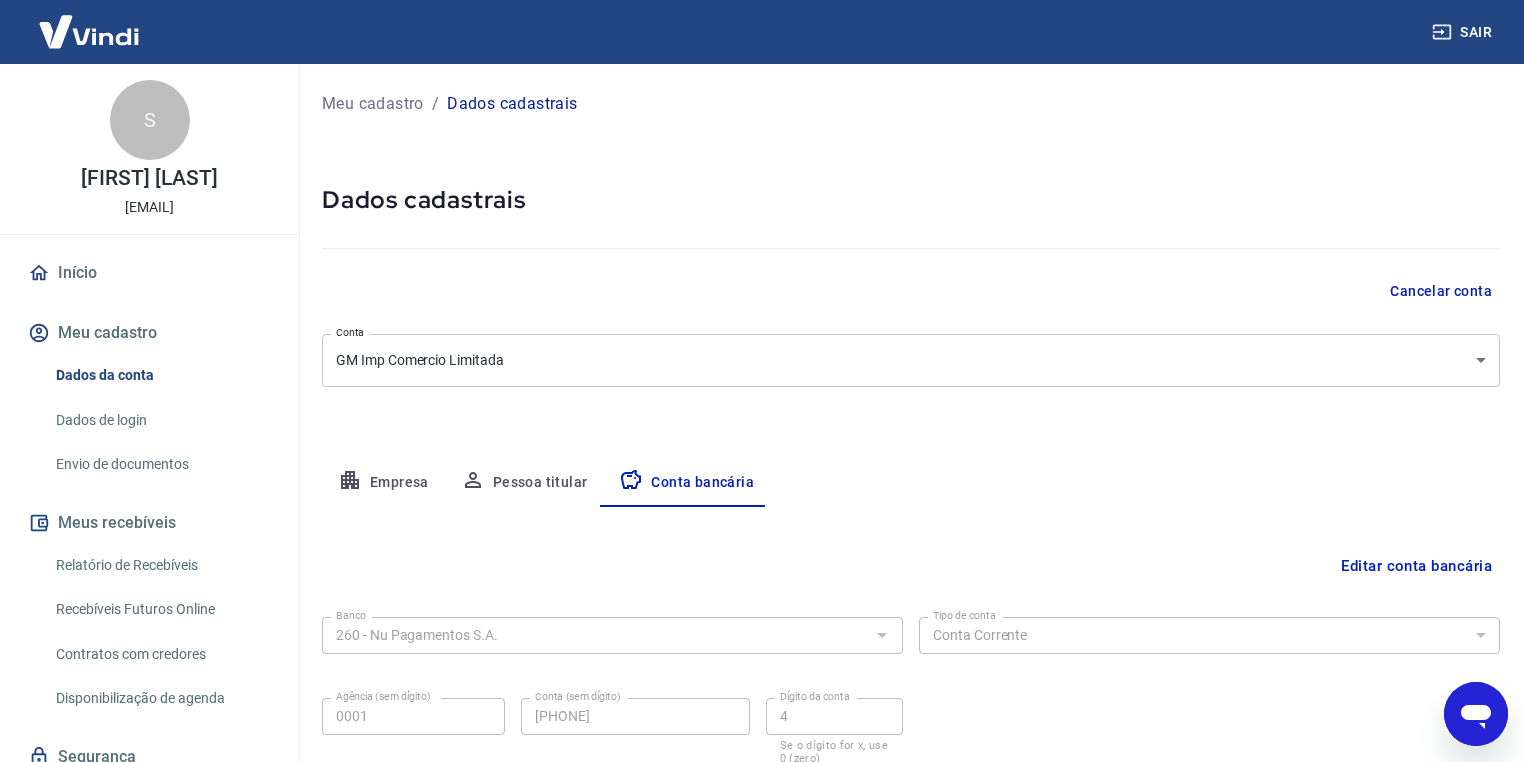 click on "Dados de login" at bounding box center [161, 420] 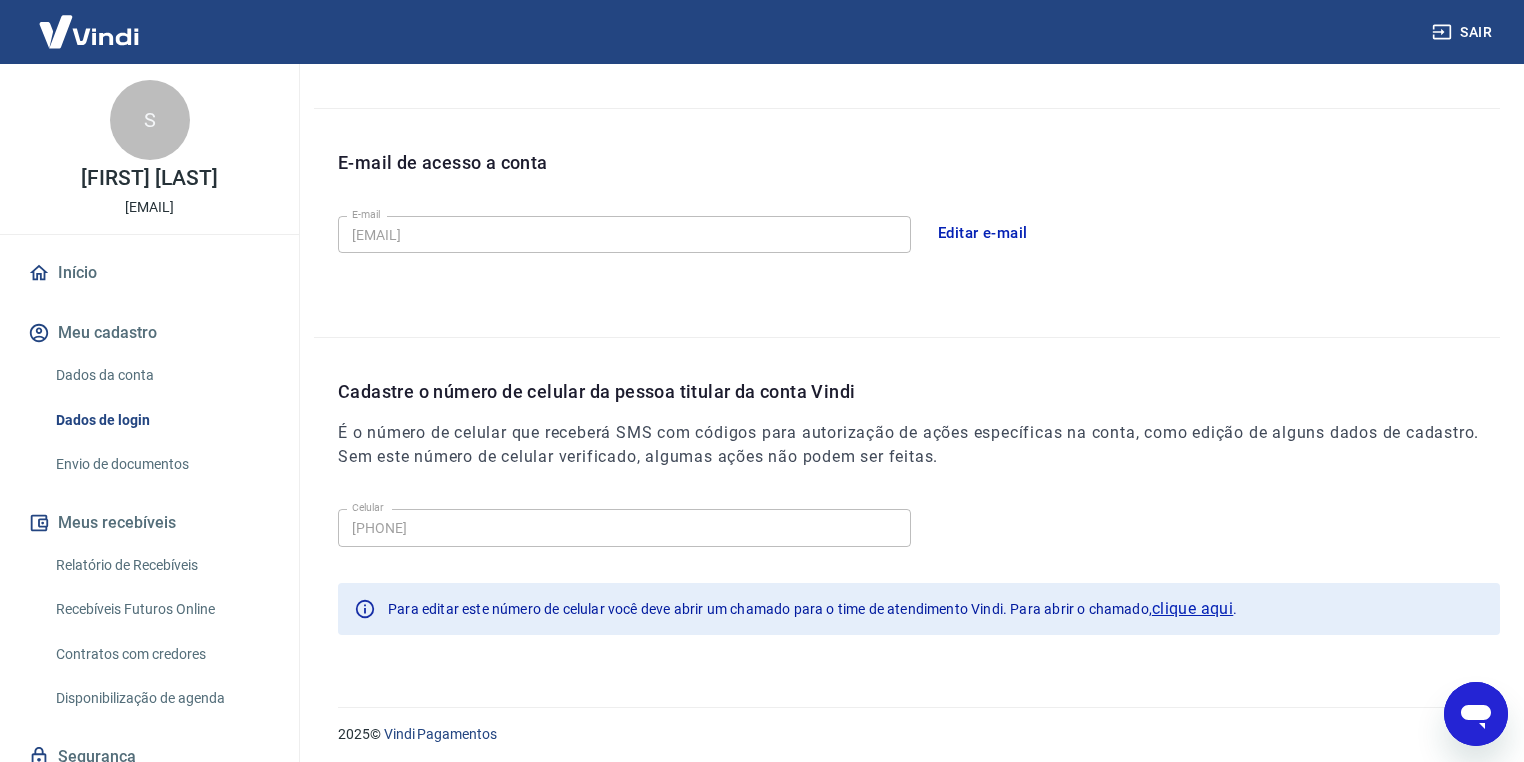 scroll, scrollTop: 501, scrollLeft: 0, axis: vertical 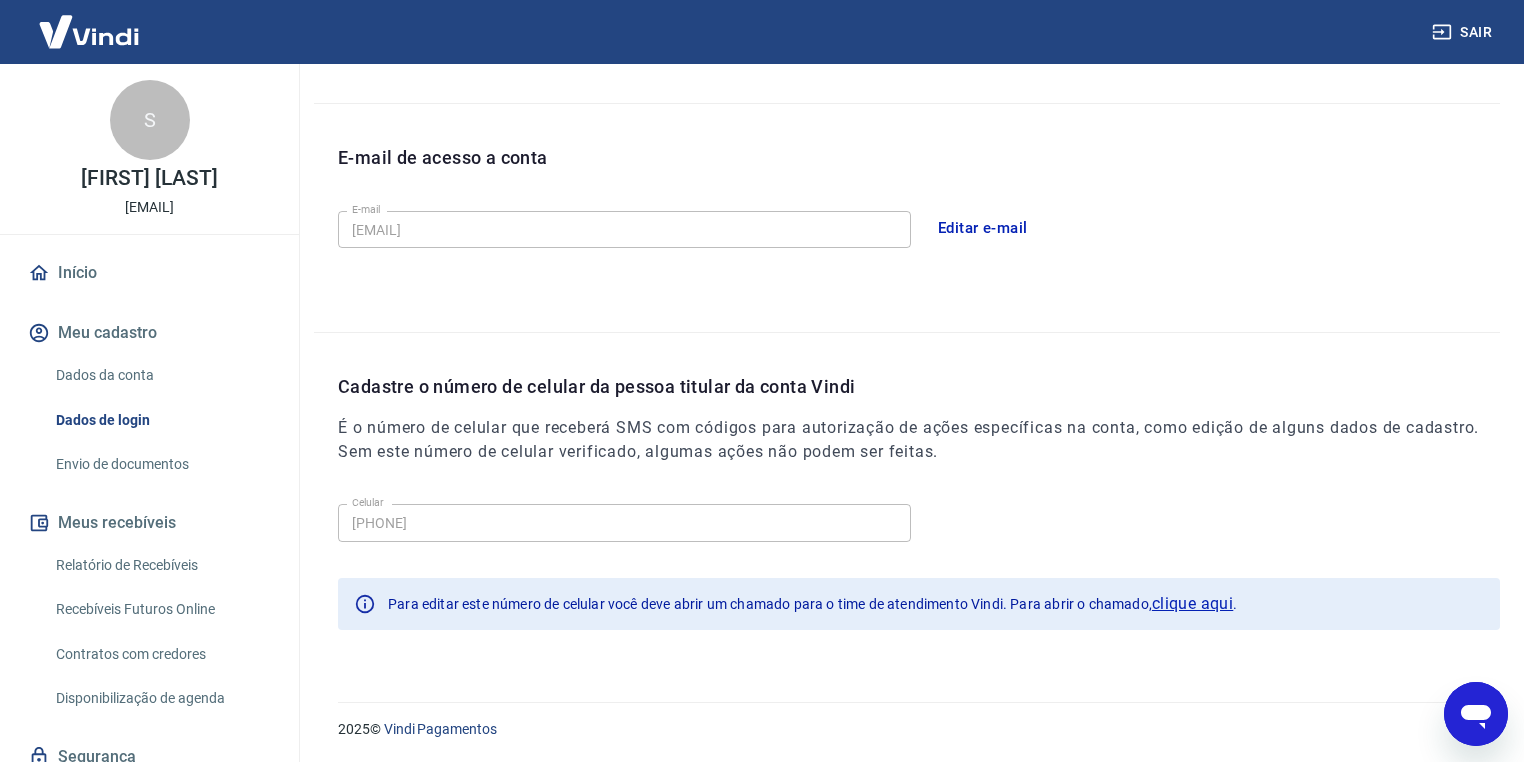 drag, startPoint x: 143, startPoint y: 480, endPoint x: 141, endPoint y: 468, distance: 12.165525 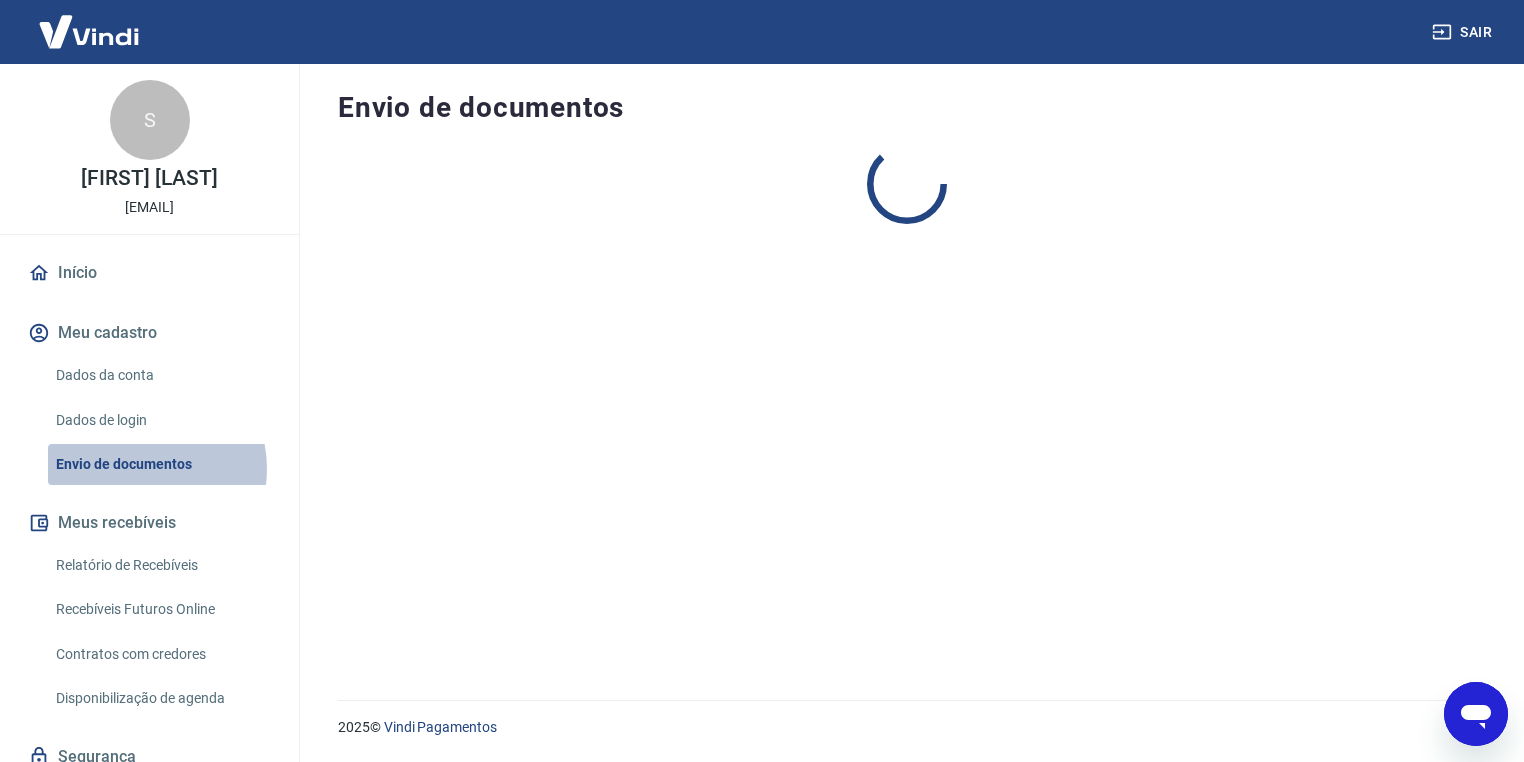 scroll, scrollTop: 0, scrollLeft: 0, axis: both 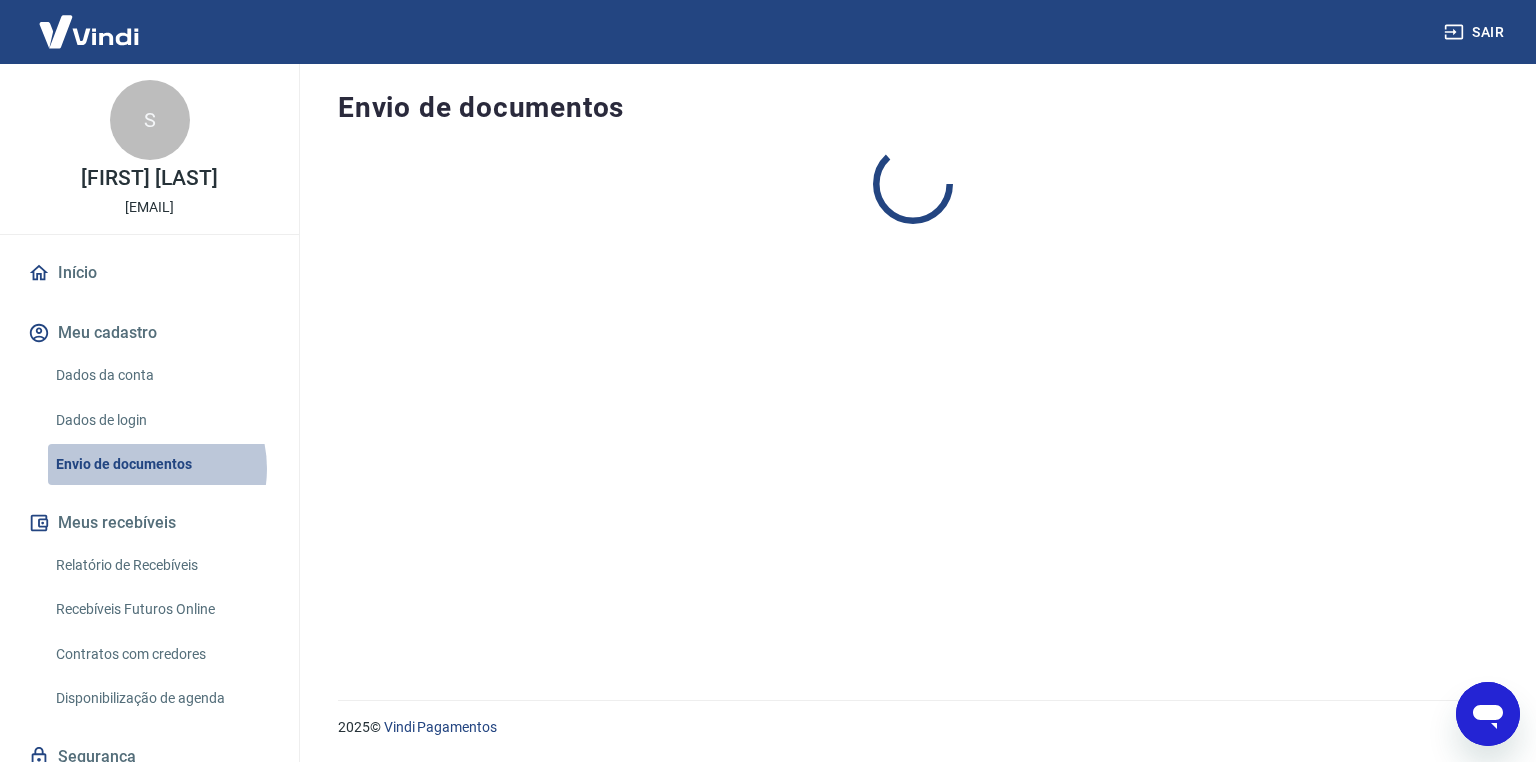 click on "Envio de documentos" at bounding box center [161, 464] 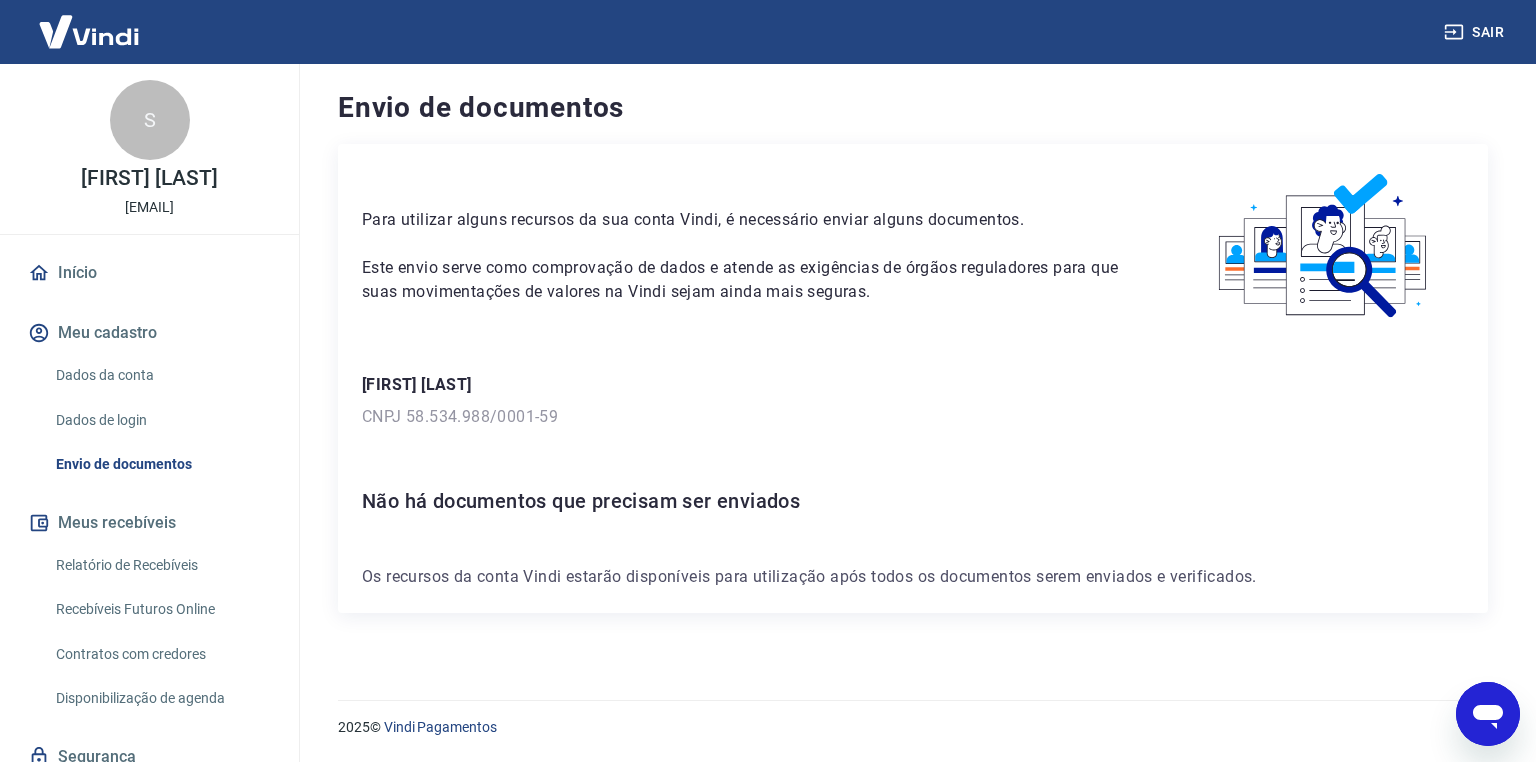 click on "Relatório de Recebíveis" at bounding box center [161, 565] 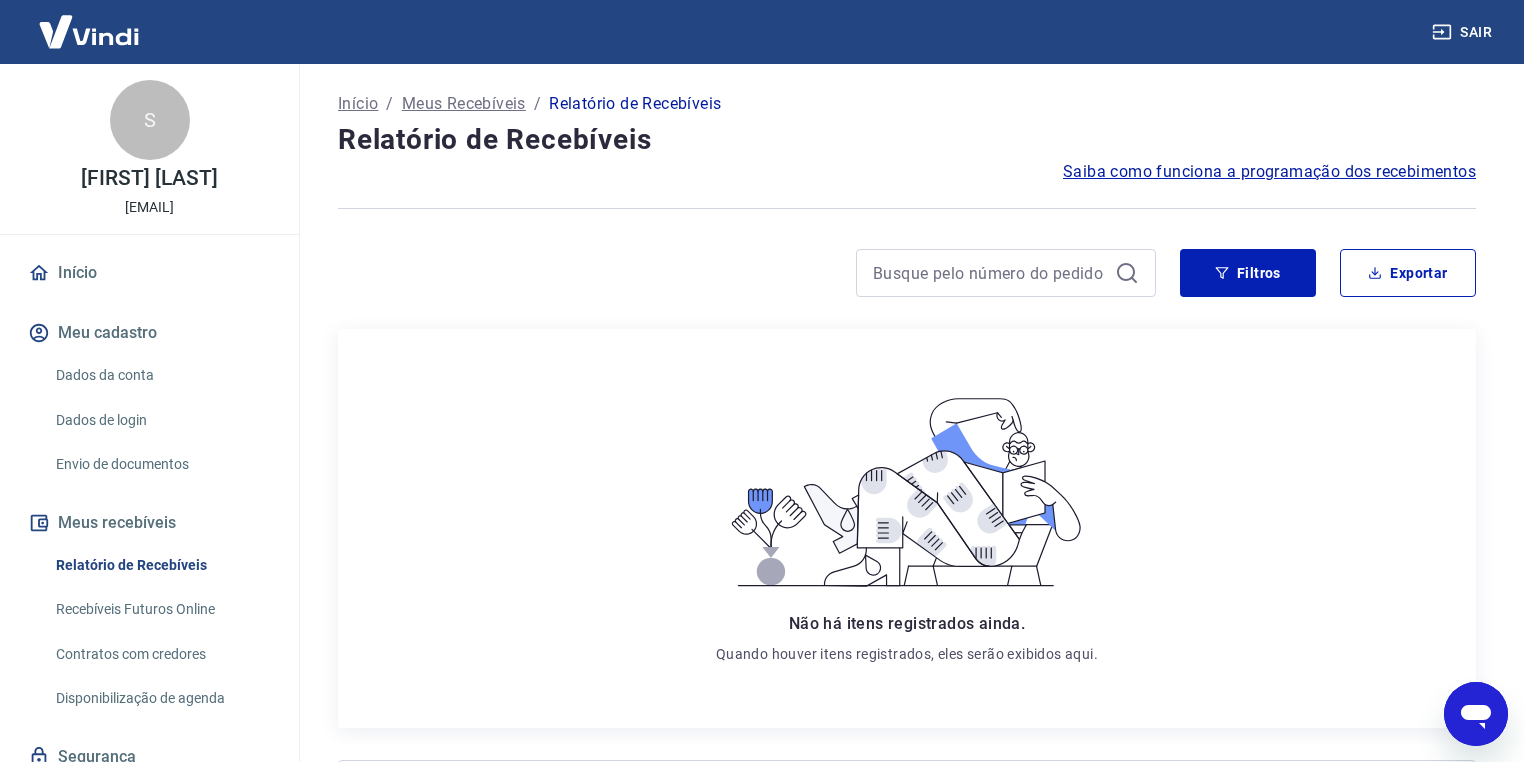 click on "Recebíveis Futuros Online" at bounding box center [161, 609] 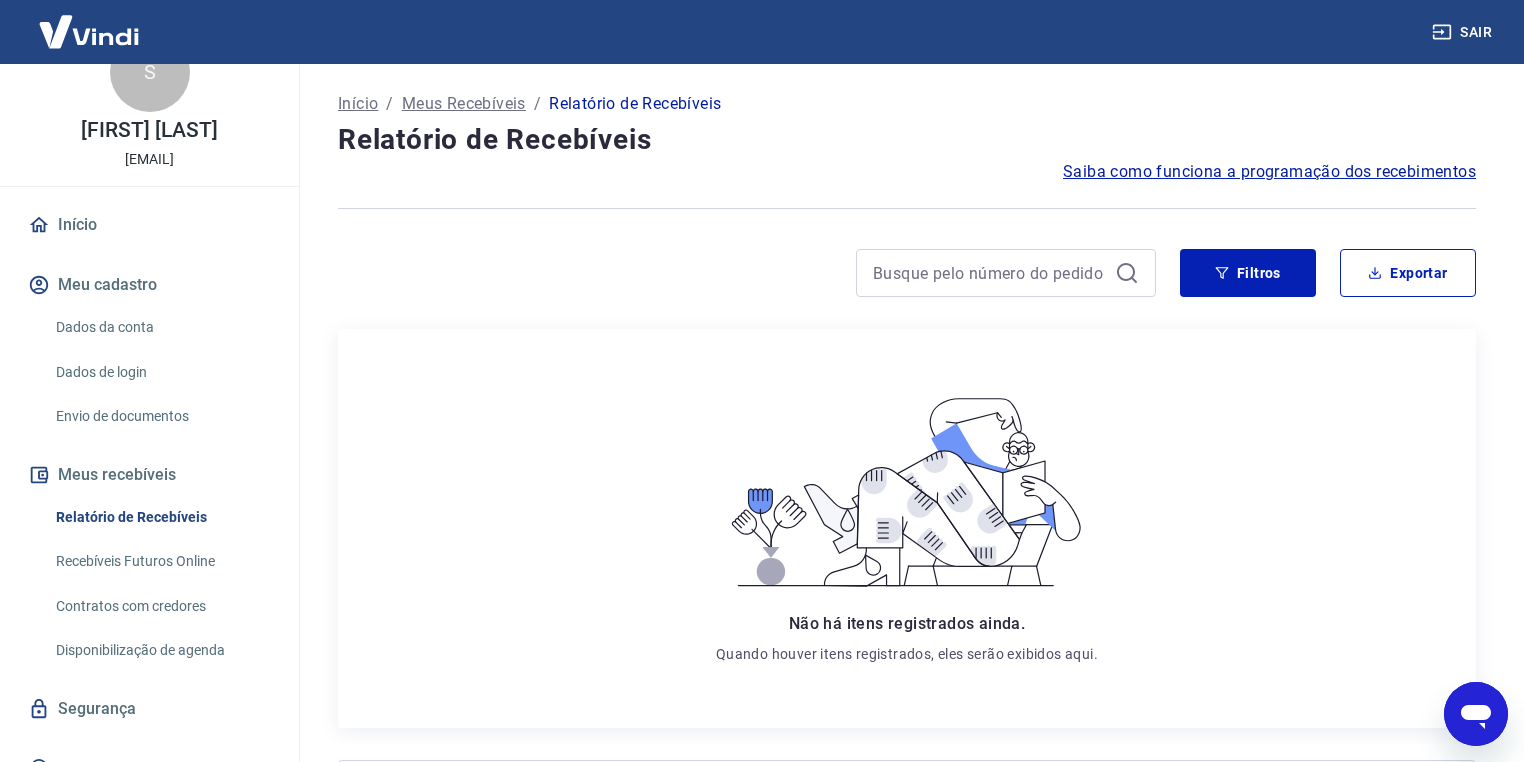 scroll, scrollTop: 76, scrollLeft: 0, axis: vertical 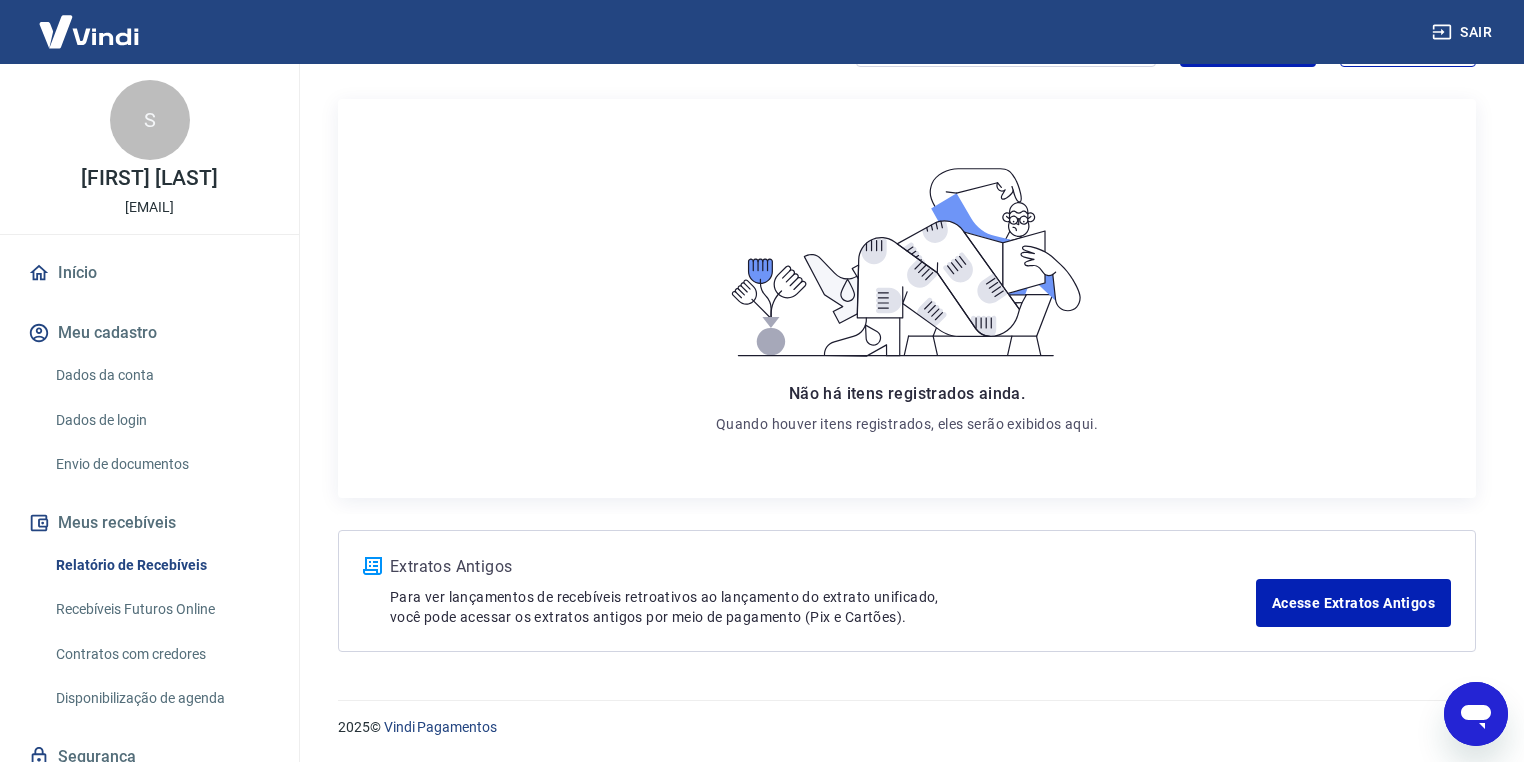 click on "Início" at bounding box center [149, 273] 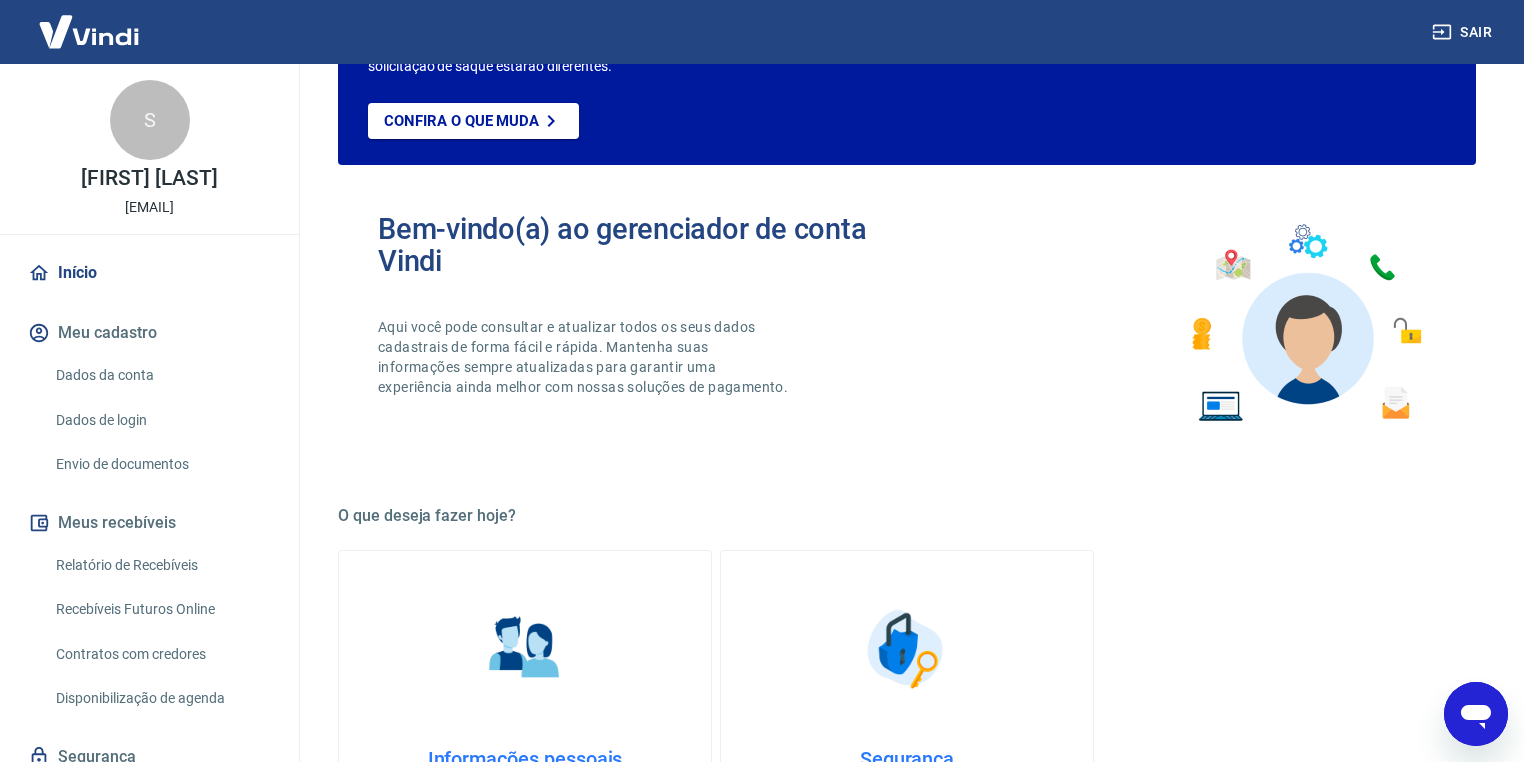 scroll, scrollTop: 0, scrollLeft: 0, axis: both 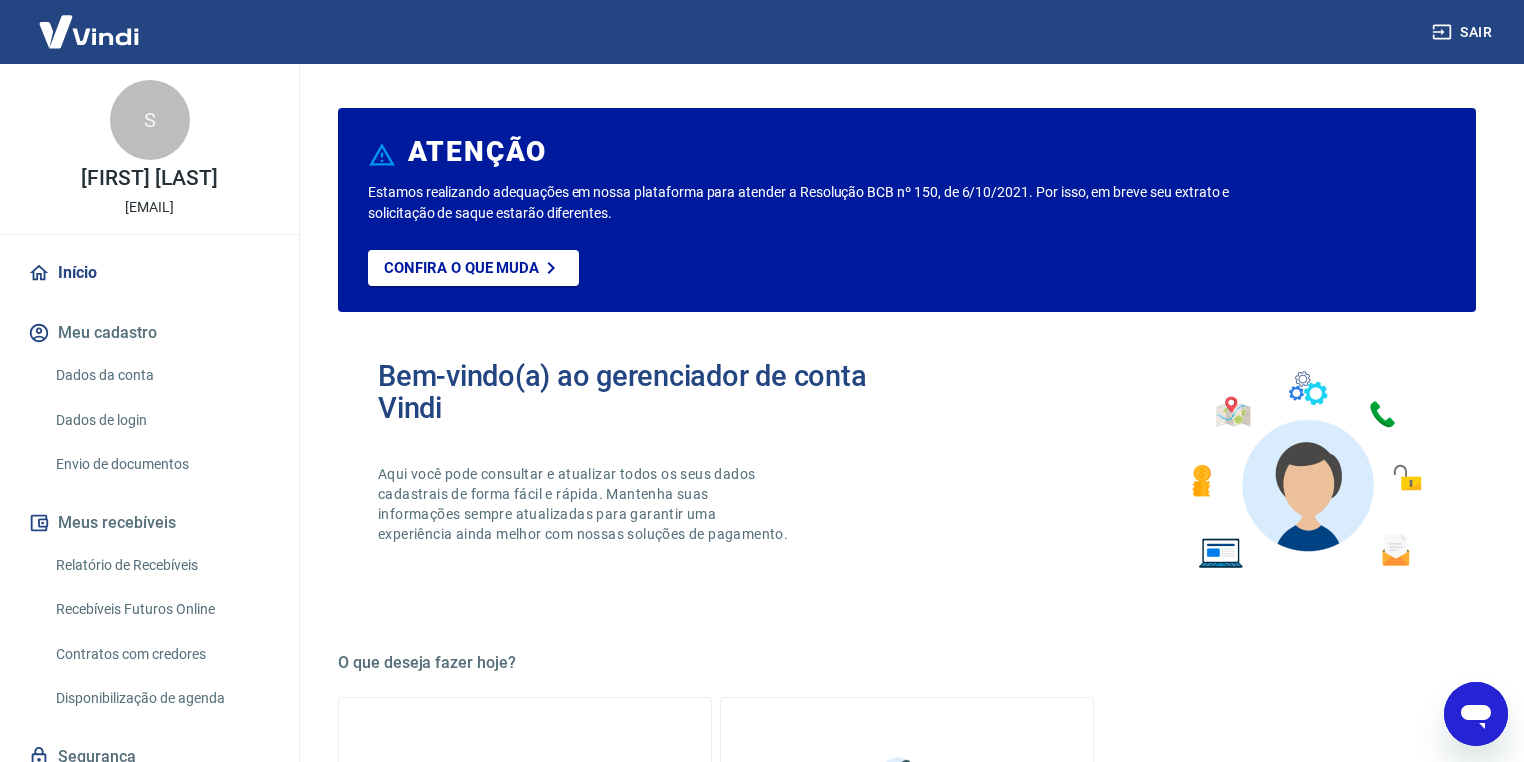 click on "Início" at bounding box center [149, 273] 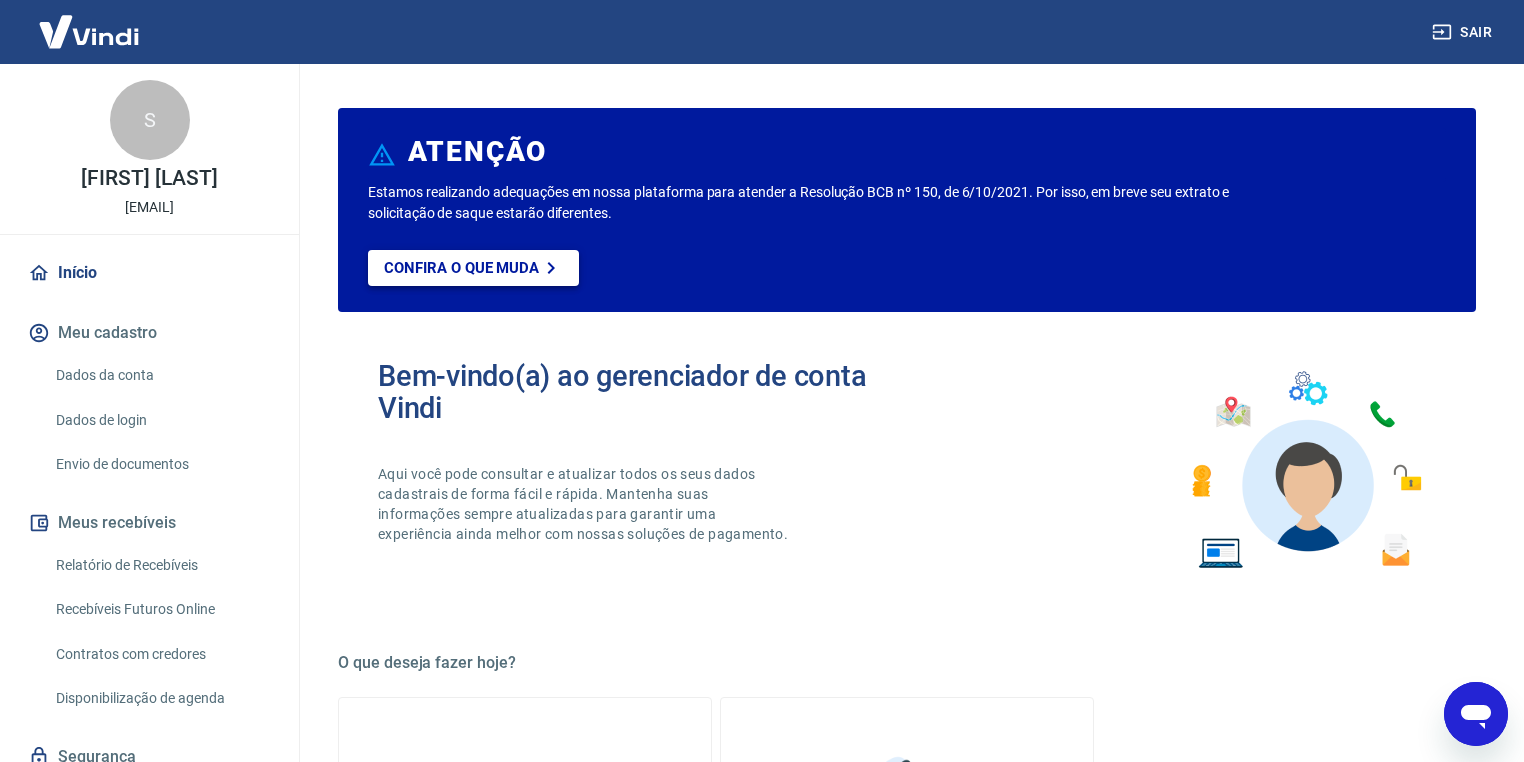 click on "Confira o que muda" at bounding box center [461, 268] 